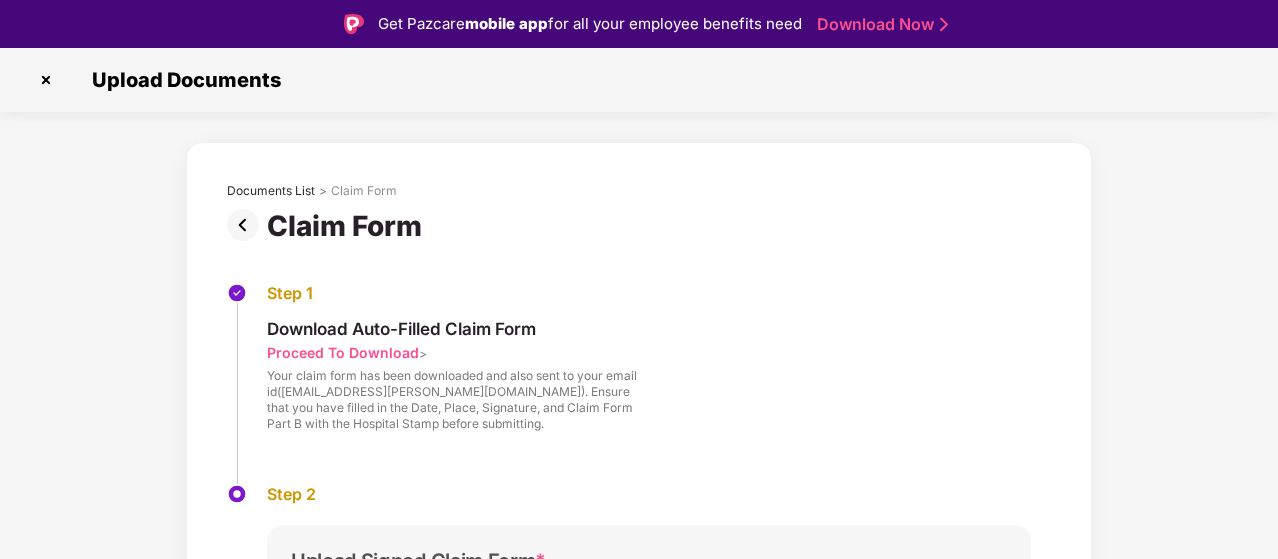 scroll, scrollTop: 48, scrollLeft: 0, axis: vertical 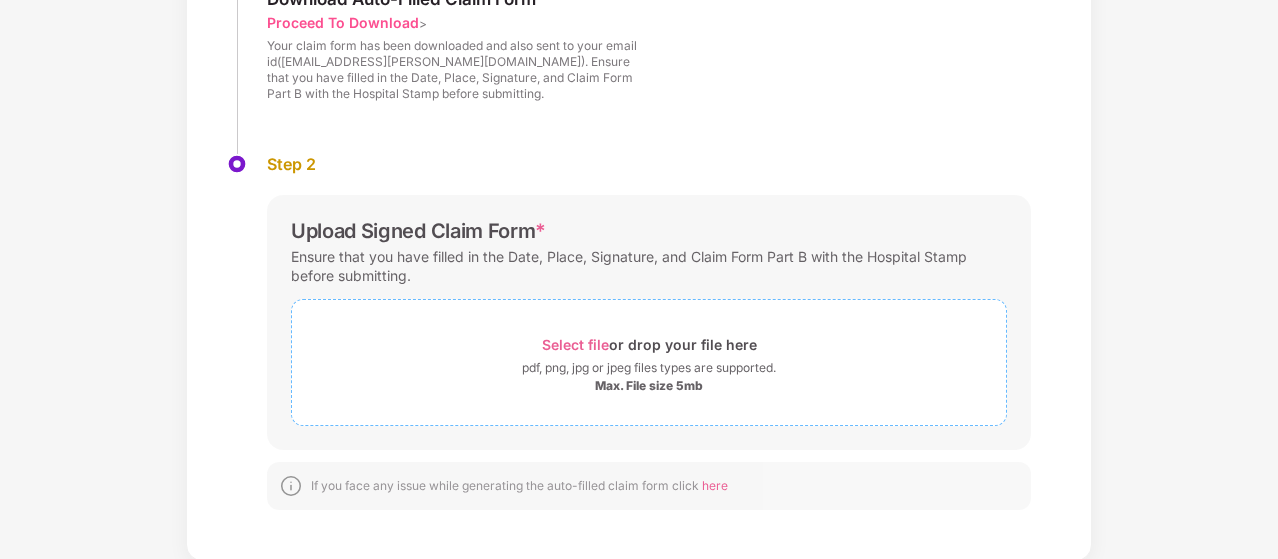 click on "Select file" at bounding box center [575, 344] 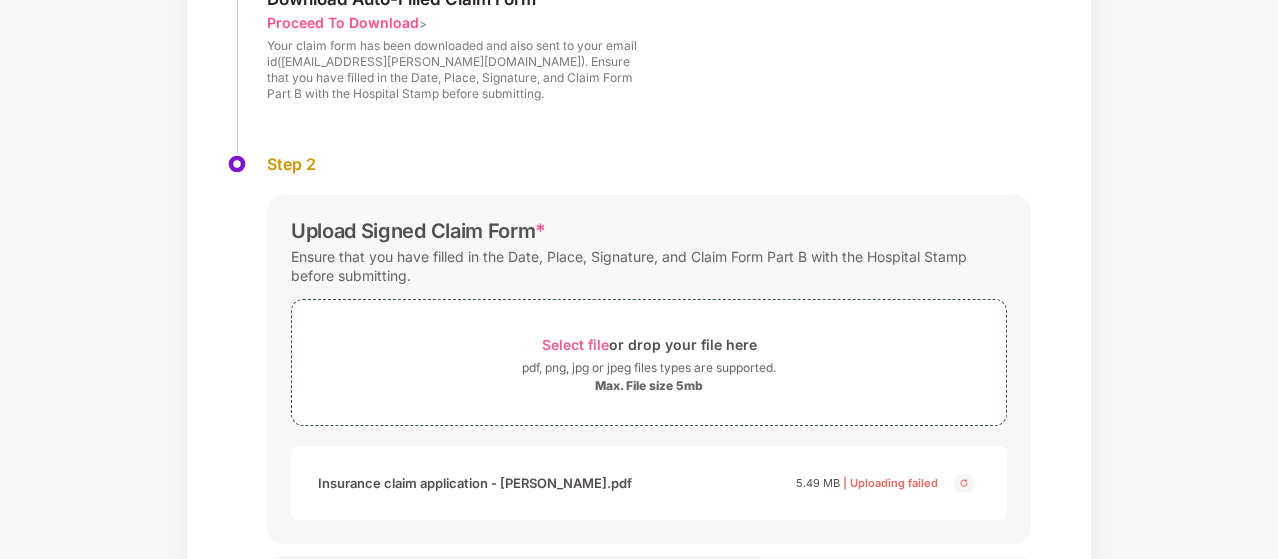 click at bounding box center [964, 483] 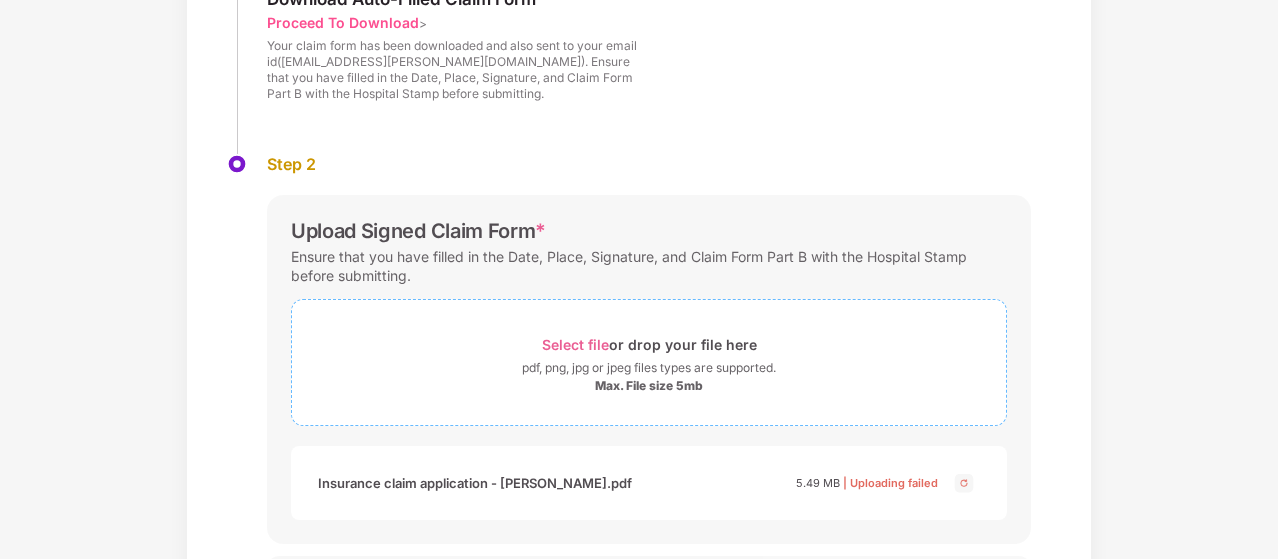 click on "Select file" at bounding box center (575, 344) 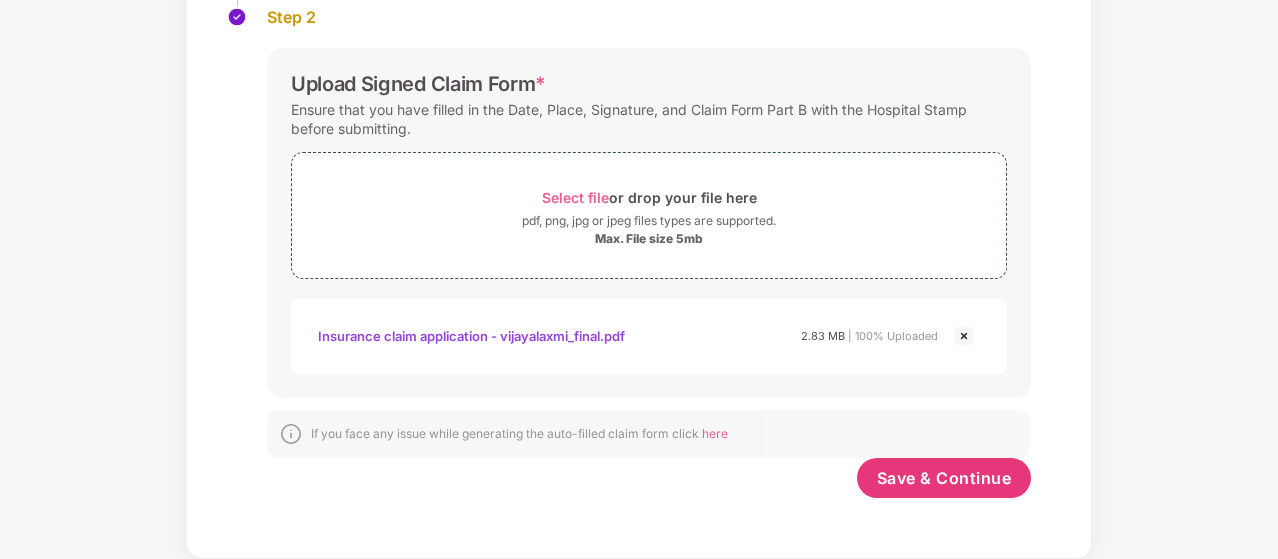 scroll, scrollTop: 427, scrollLeft: 0, axis: vertical 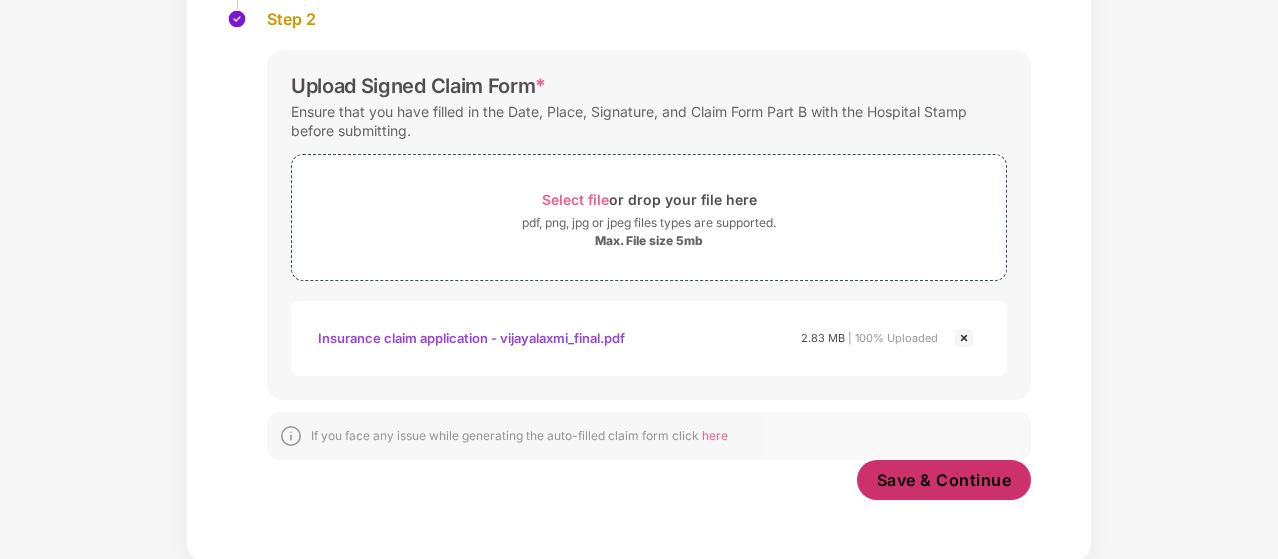click on "Save & Continue" at bounding box center [944, 480] 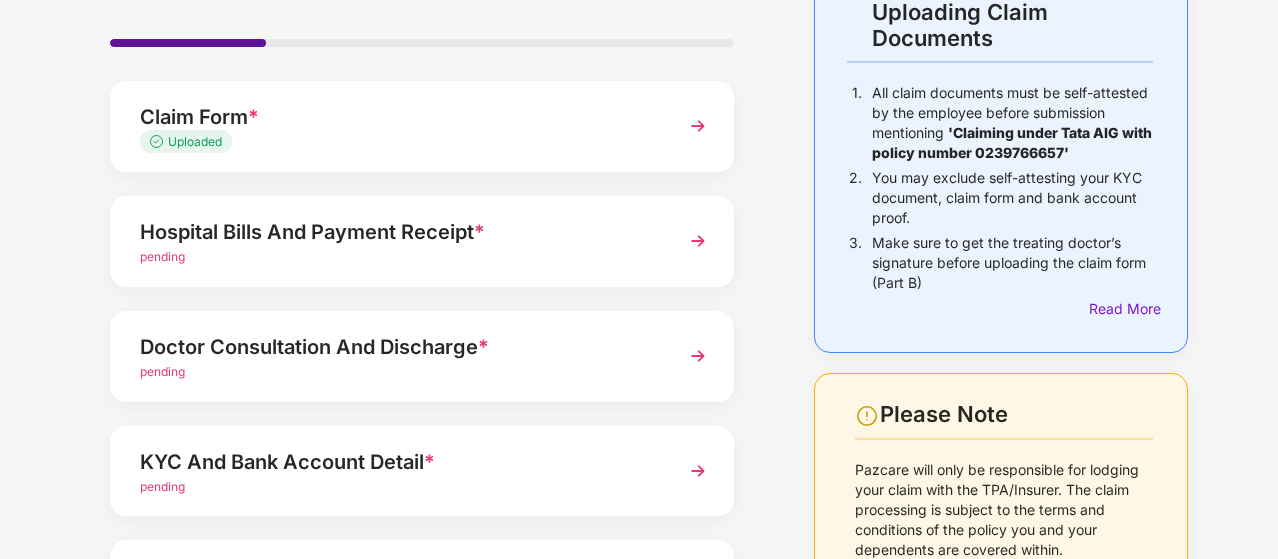 scroll, scrollTop: 139, scrollLeft: 0, axis: vertical 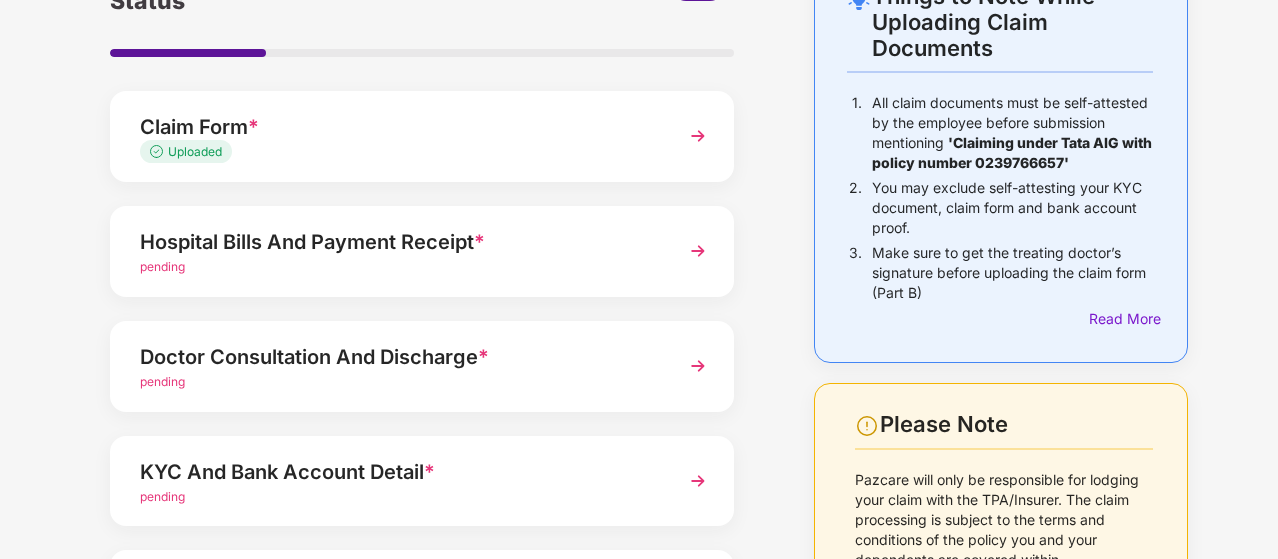 click at bounding box center [698, 136] 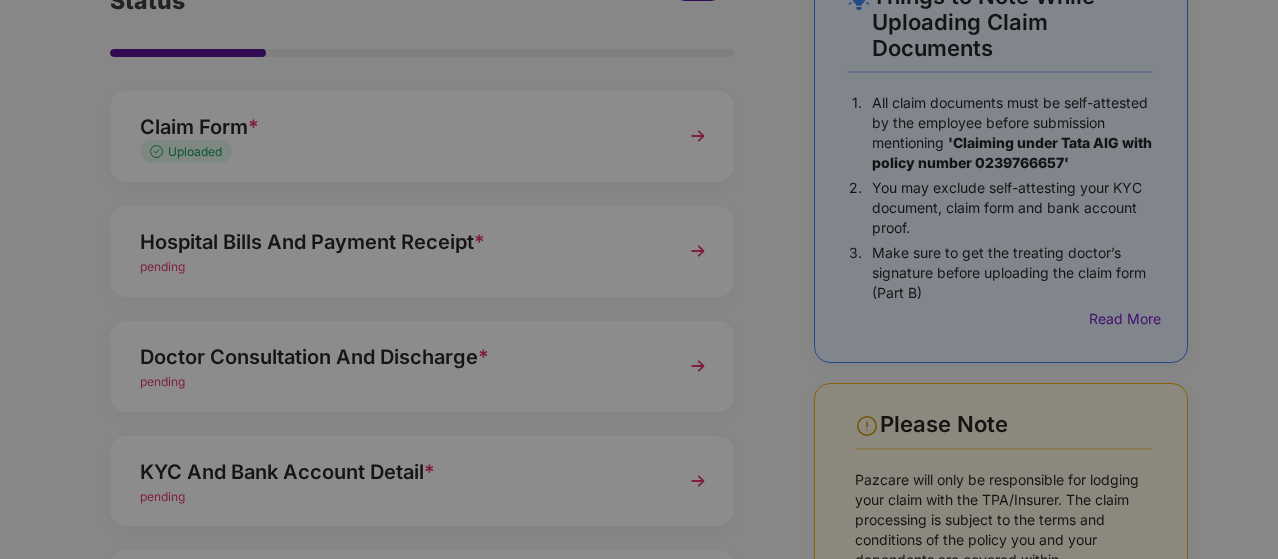 scroll, scrollTop: 0, scrollLeft: 0, axis: both 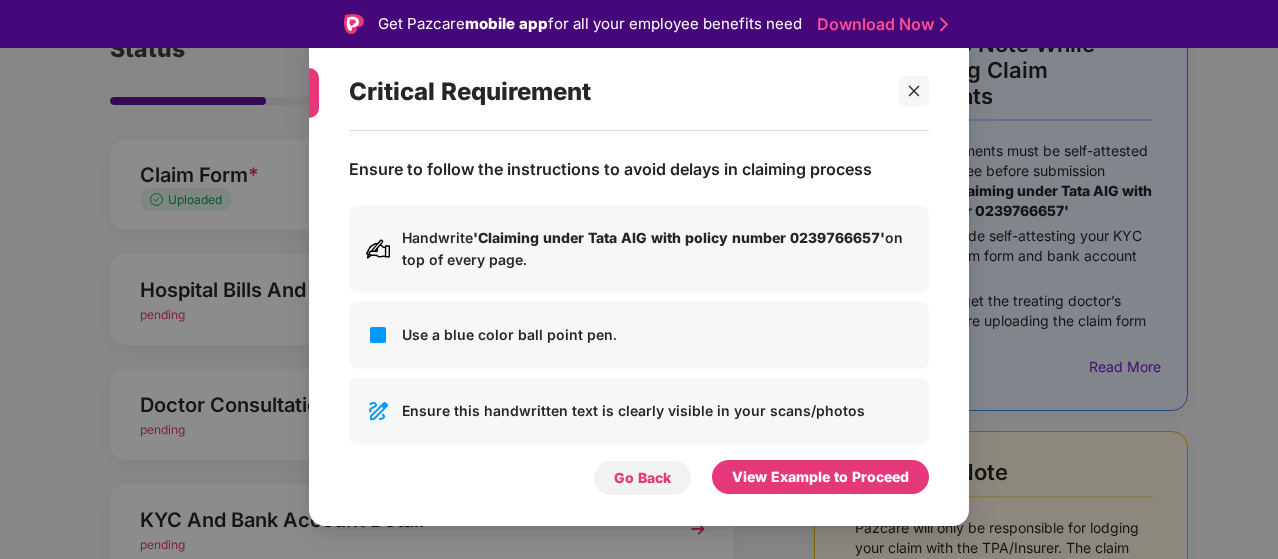 click on "Go Back" at bounding box center [642, 478] 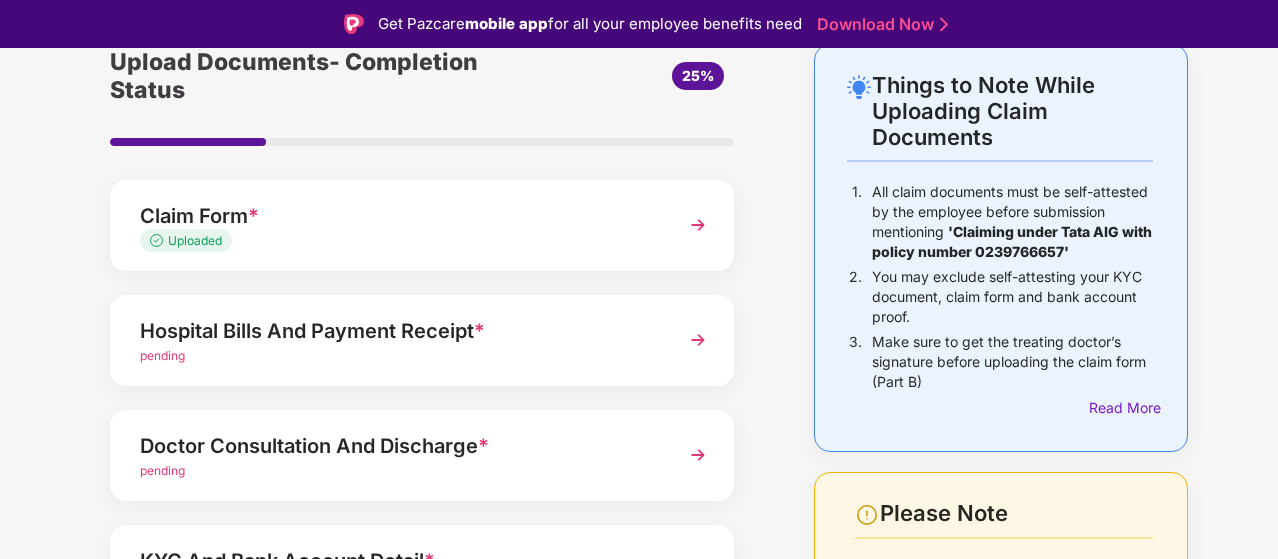 scroll, scrollTop: 106, scrollLeft: 0, axis: vertical 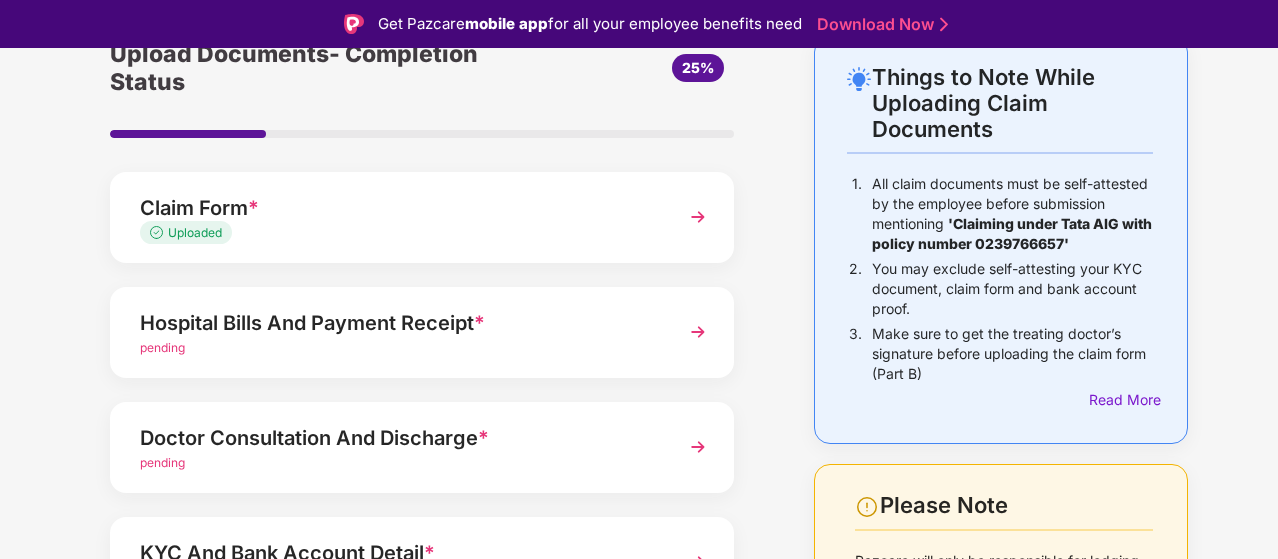 click at bounding box center (698, 332) 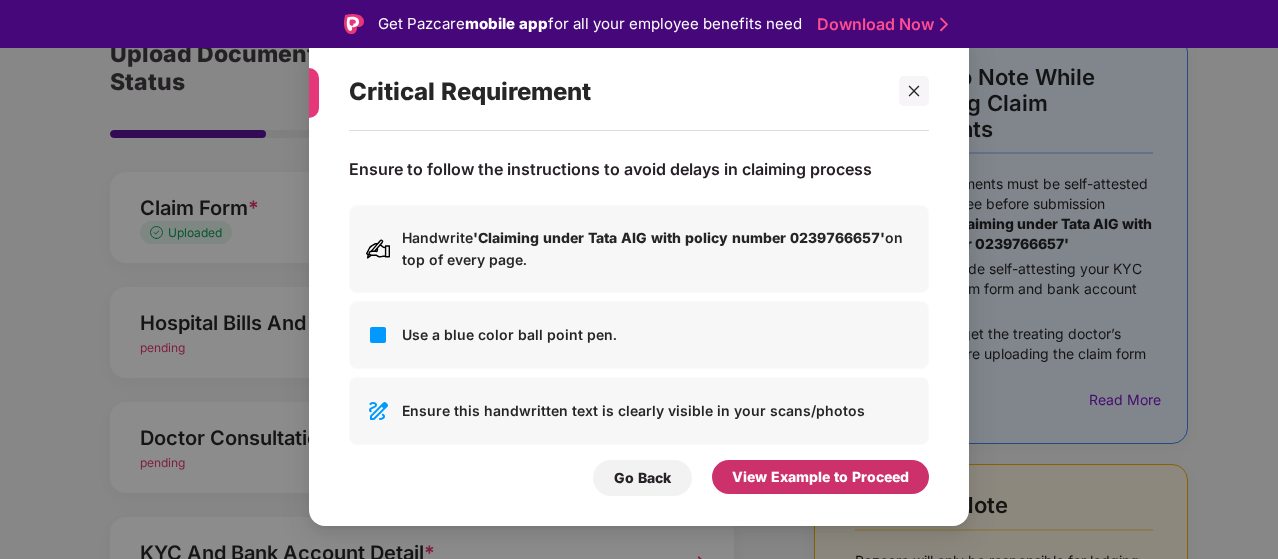 click on "View Example to Proceed" at bounding box center (820, 477) 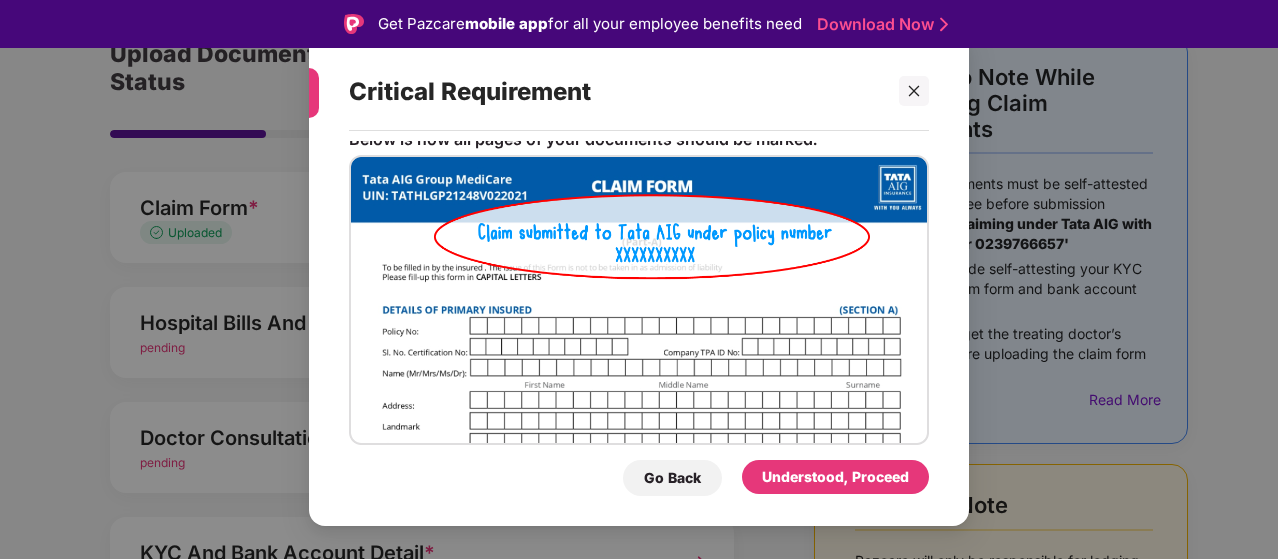 scroll, scrollTop: 84, scrollLeft: 0, axis: vertical 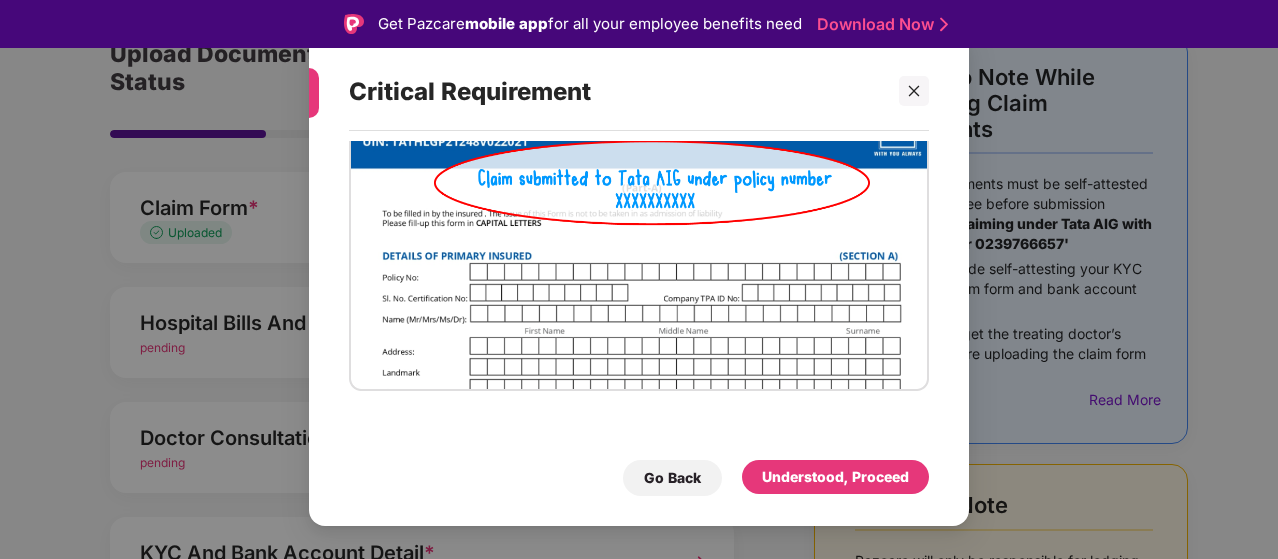 click on "Critical Requirement Below is how all pages of your documents should be marked: Go Back Understood, Proceed" at bounding box center [639, 279] 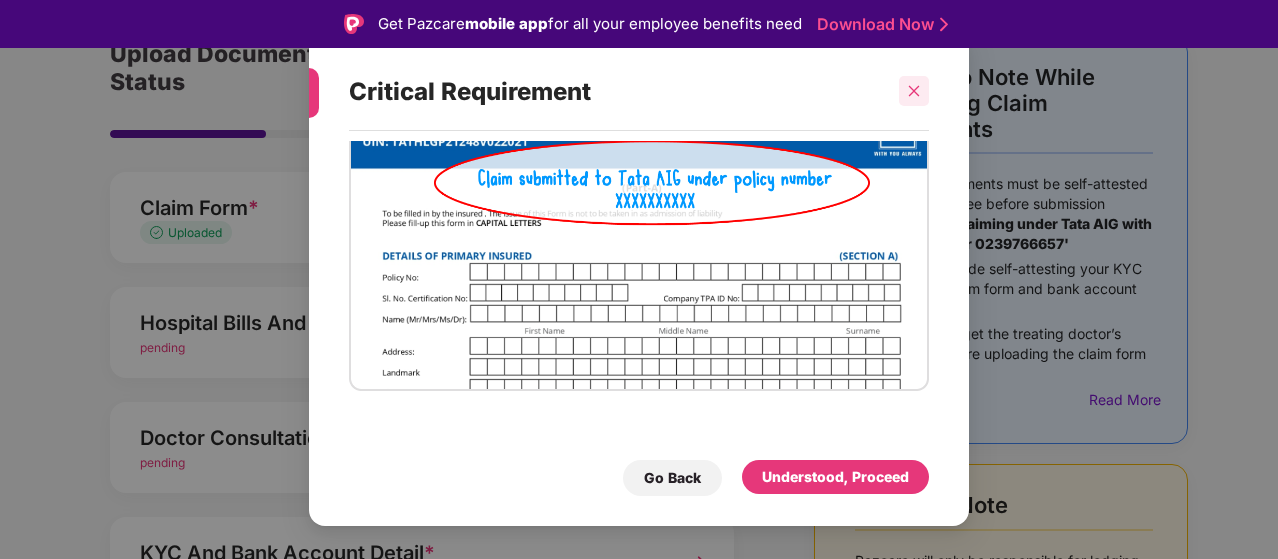 click 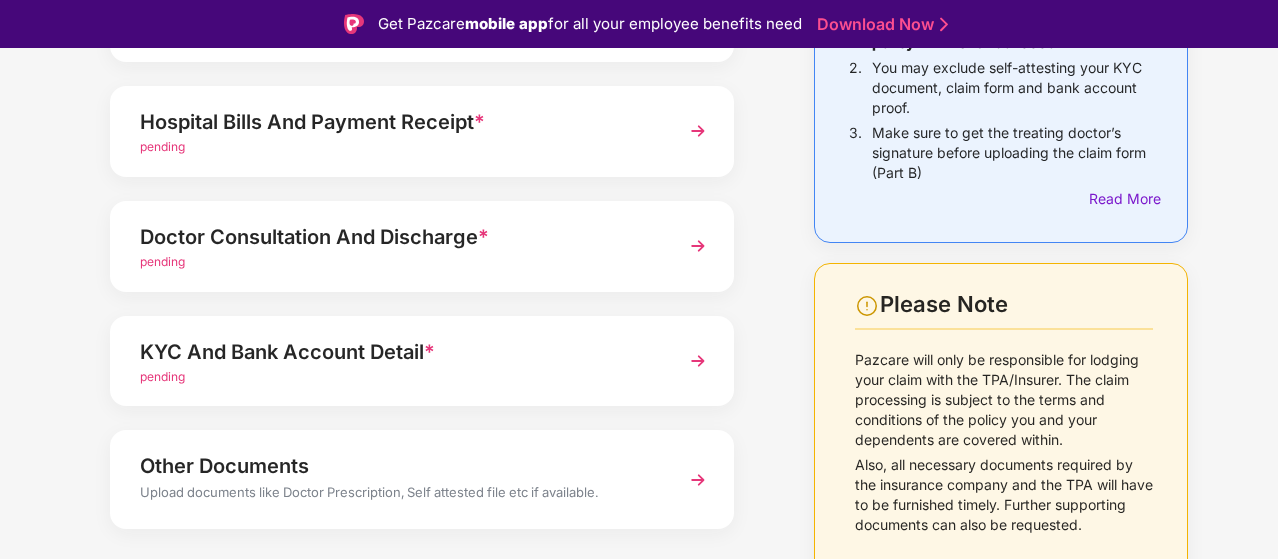 scroll, scrollTop: 313, scrollLeft: 0, axis: vertical 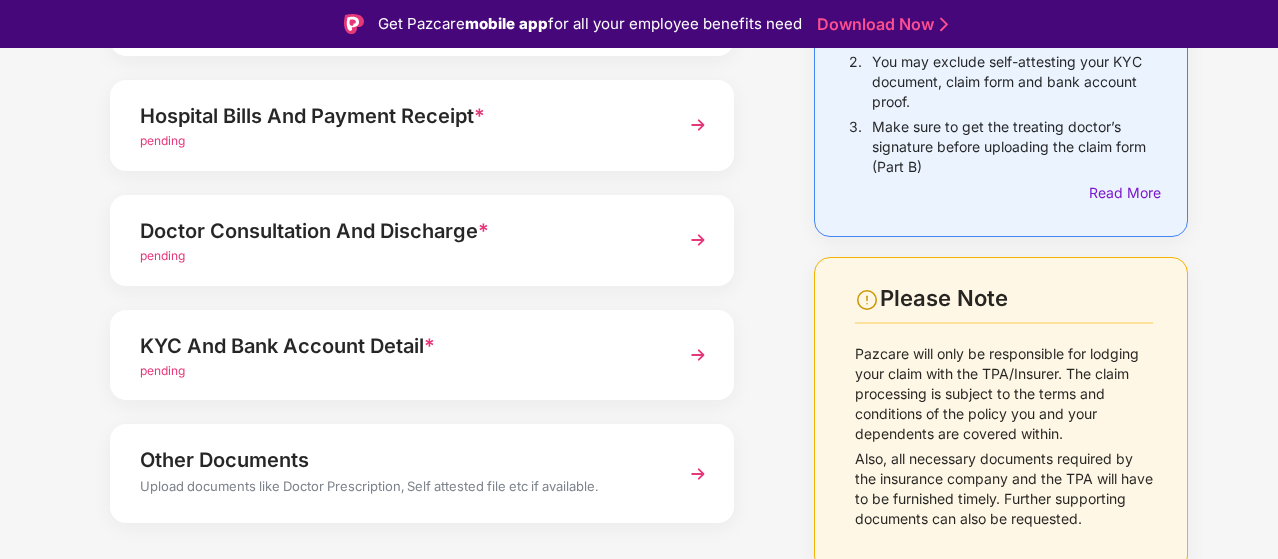 click at bounding box center (698, 355) 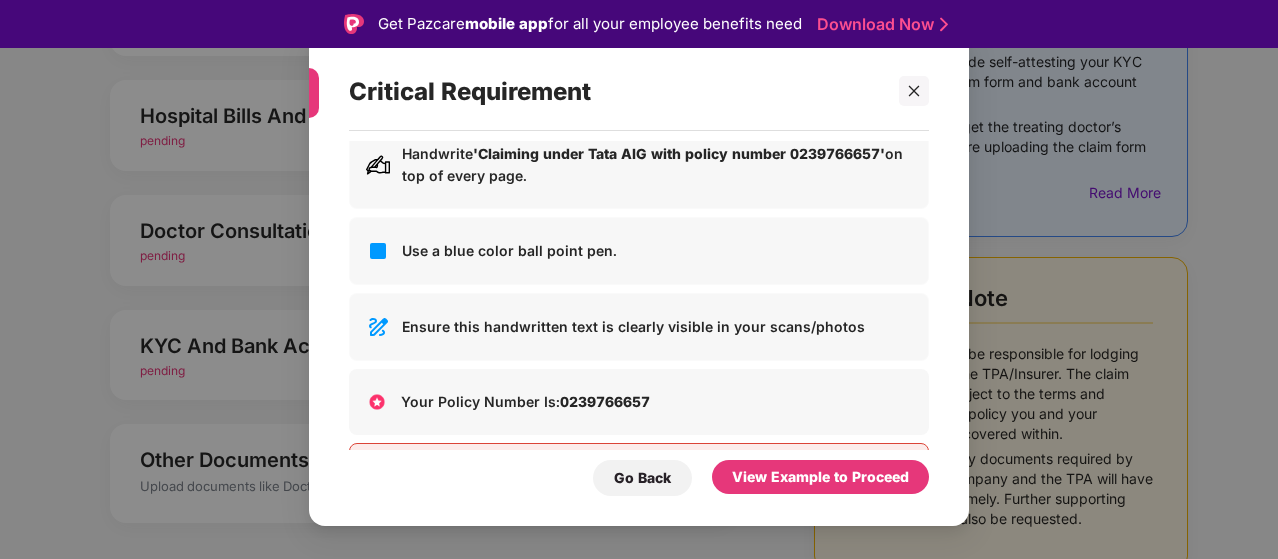 scroll, scrollTop: 172, scrollLeft: 0, axis: vertical 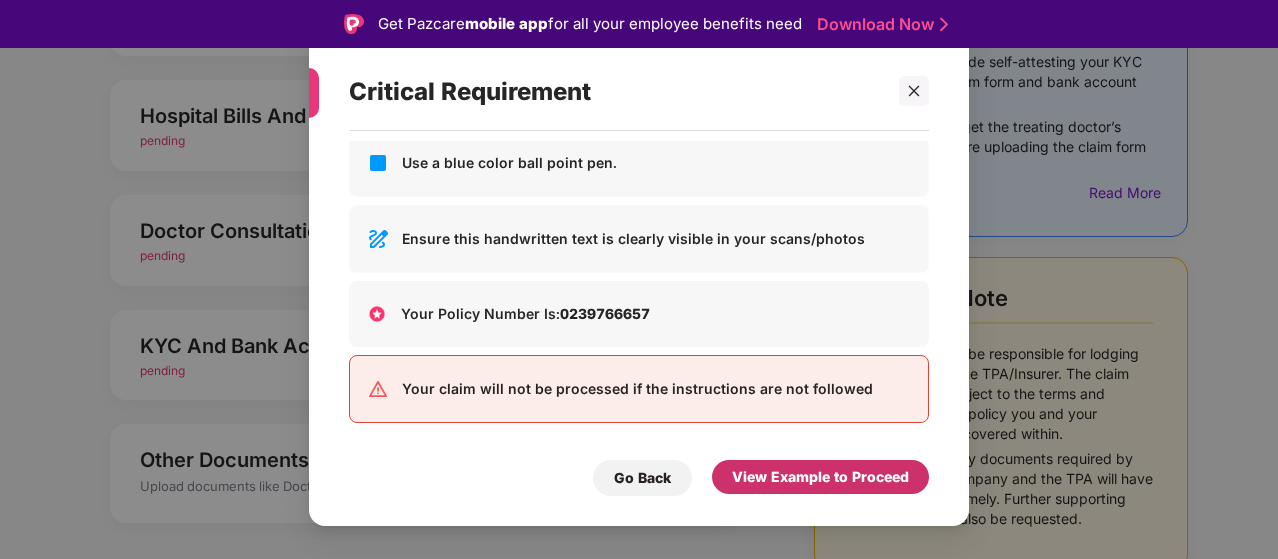 click on "View Example to Proceed" at bounding box center (820, 477) 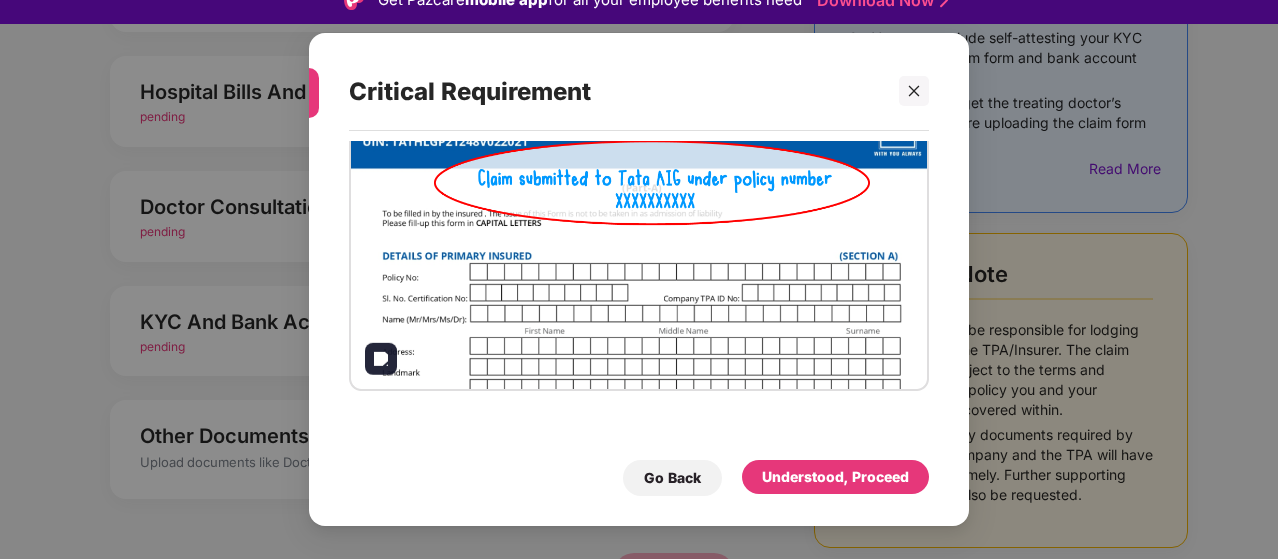 scroll, scrollTop: 48, scrollLeft: 0, axis: vertical 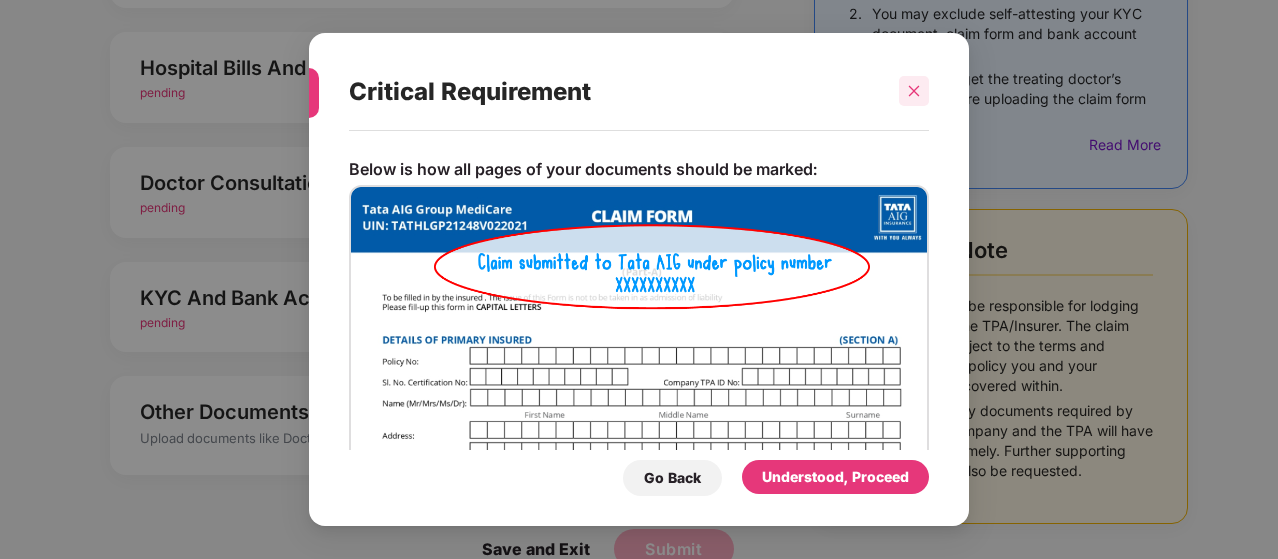 click 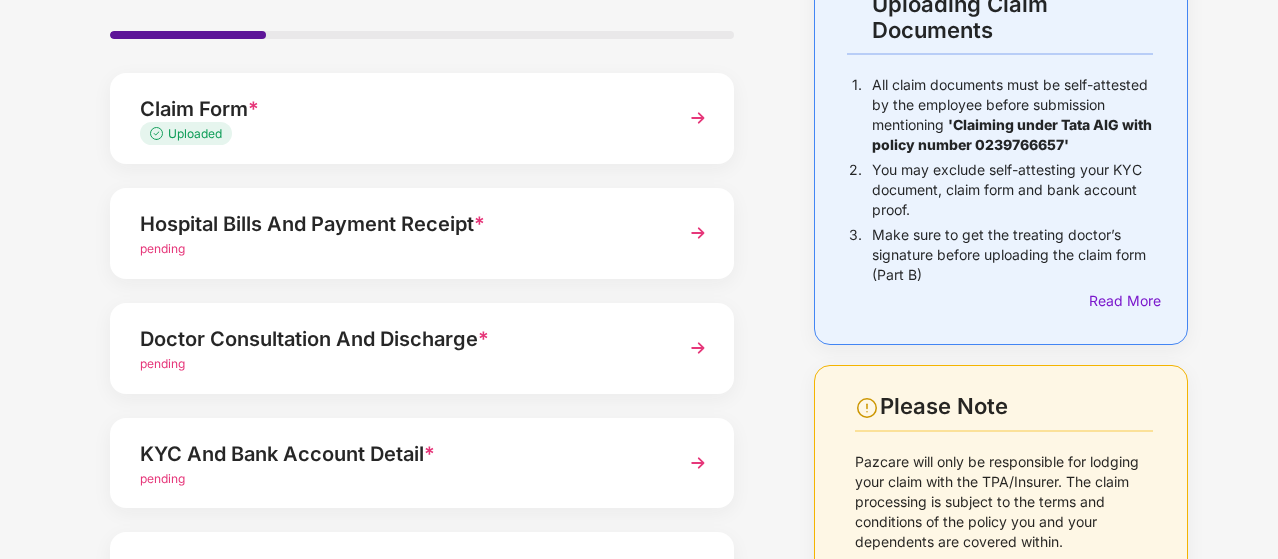 scroll, scrollTop: 146, scrollLeft: 0, axis: vertical 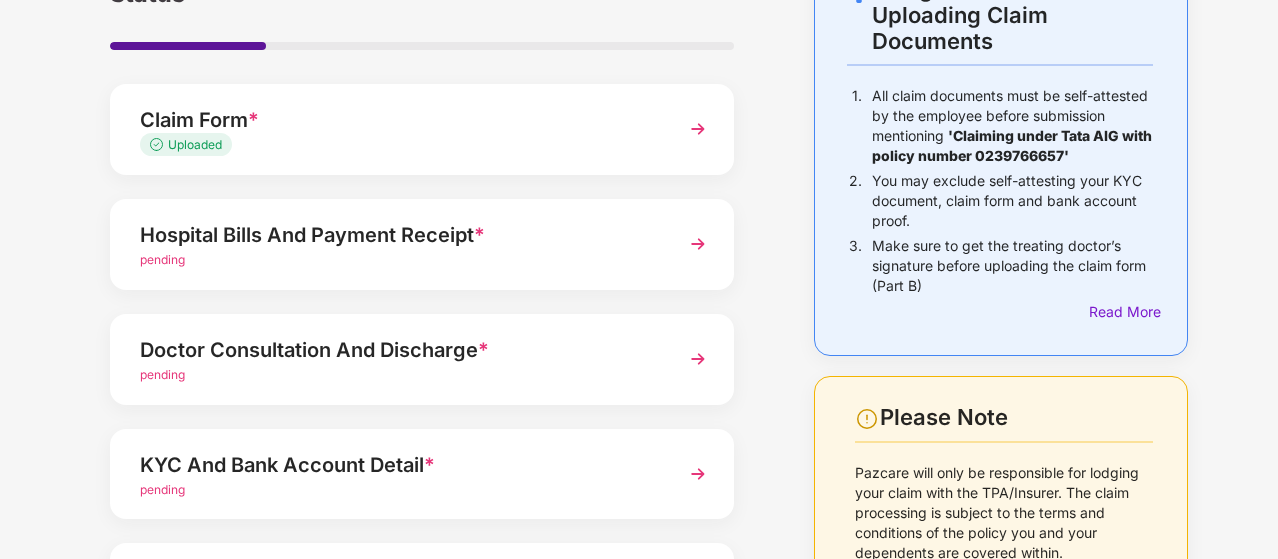 click on "Hospital Bills And Payment Receipt * pending" at bounding box center [422, 244] 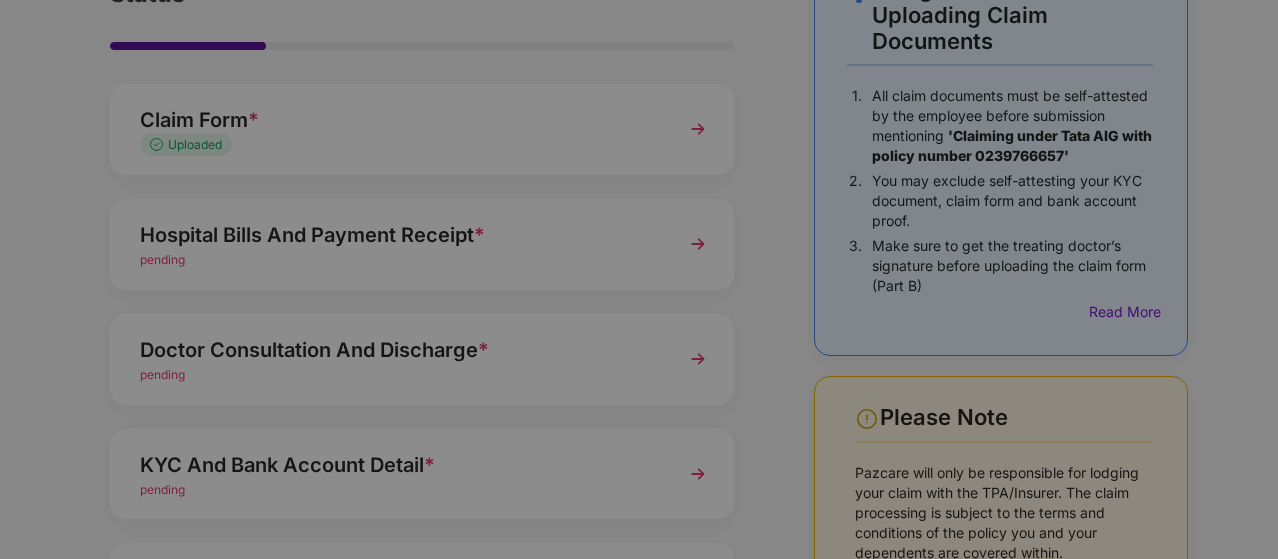 scroll, scrollTop: 0, scrollLeft: 0, axis: both 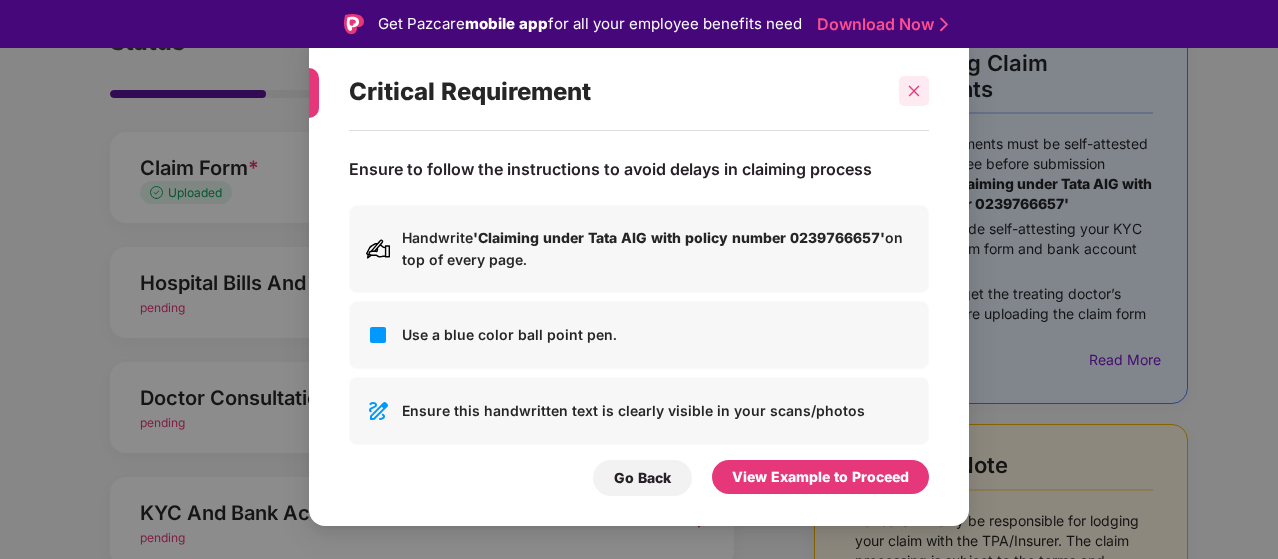 click 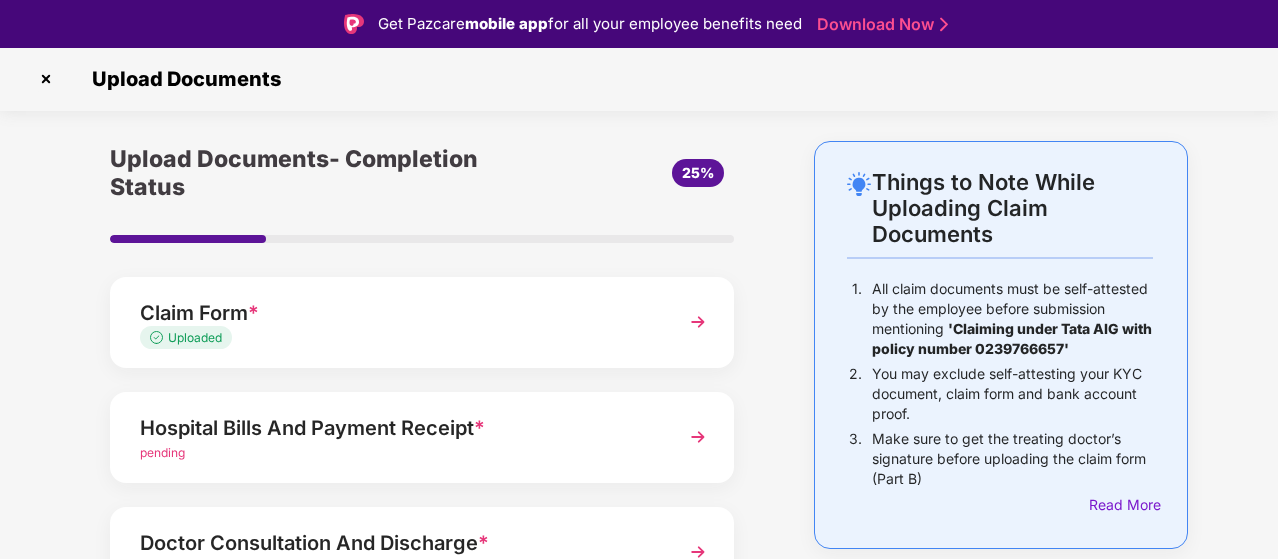 scroll, scrollTop: 0, scrollLeft: 0, axis: both 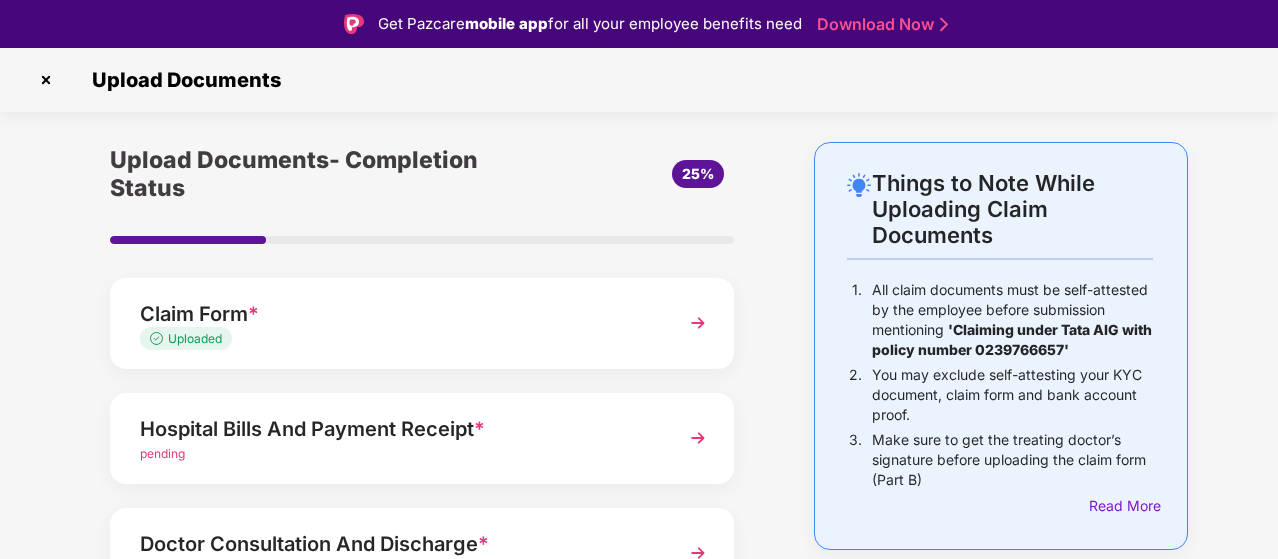 click on "Claim Form *" at bounding box center (398, 314) 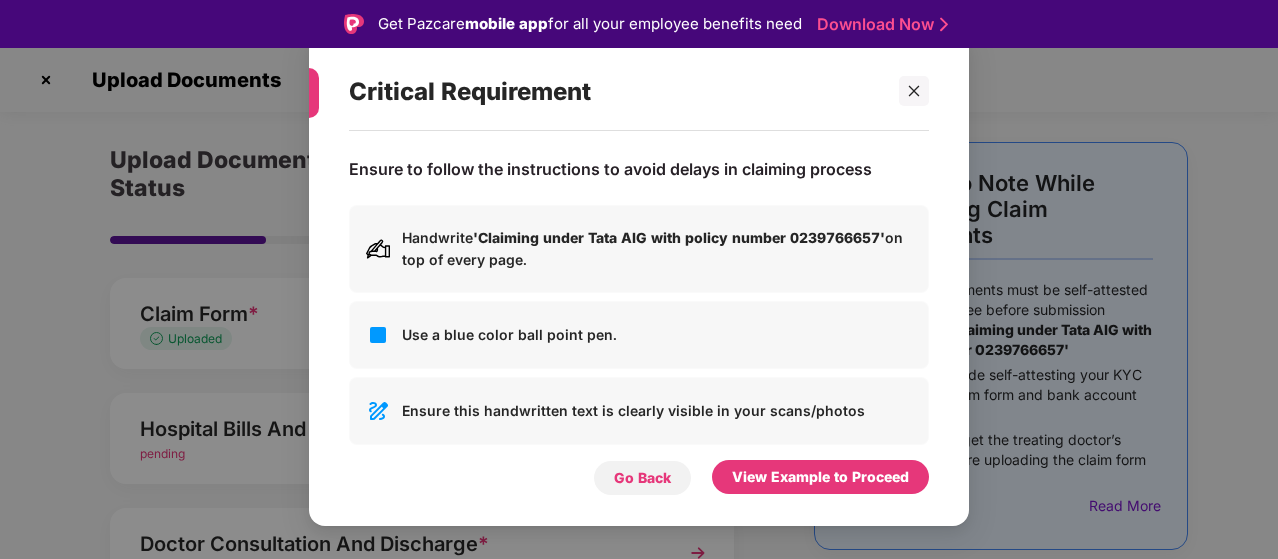 click on "Go Back" at bounding box center [642, 478] 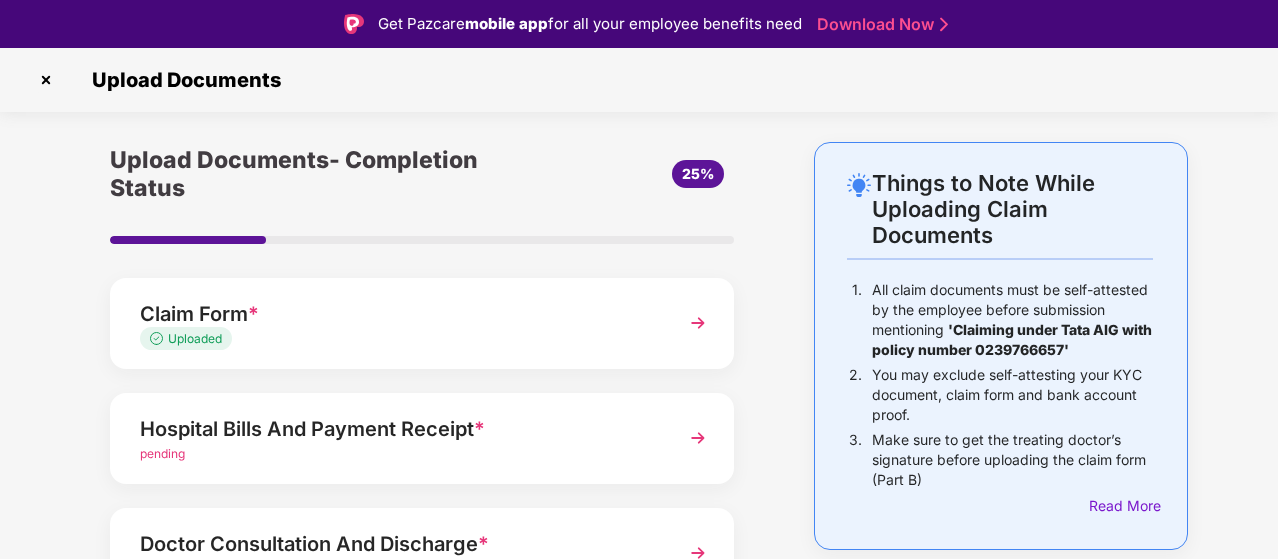 click on "Claim Form * Uploaded" at bounding box center (422, 323) 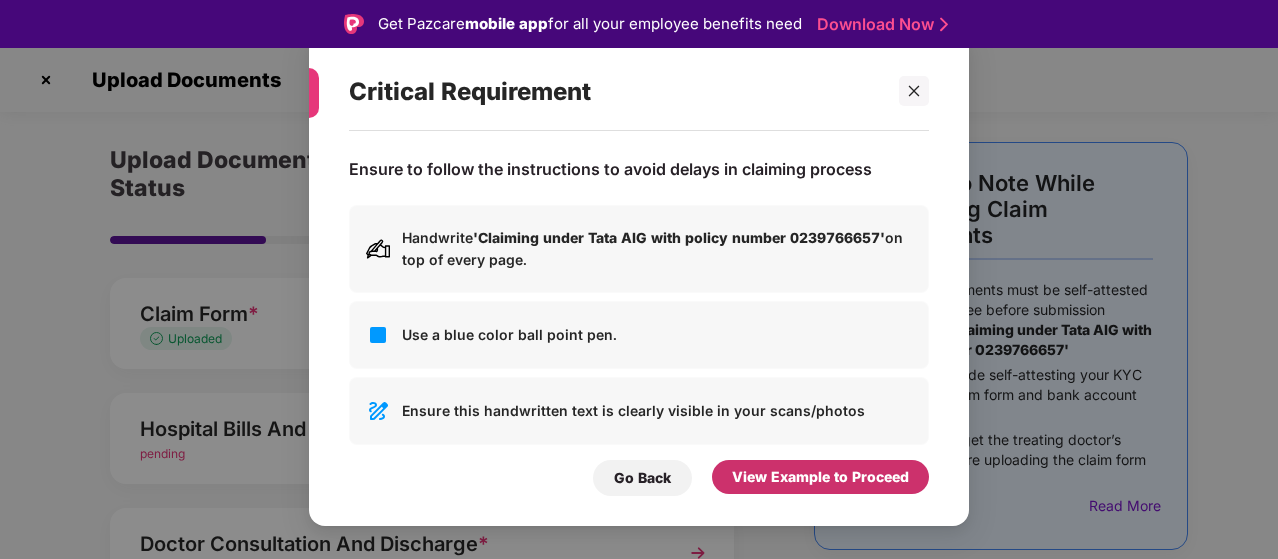 click on "View Example to Proceed" at bounding box center [820, 477] 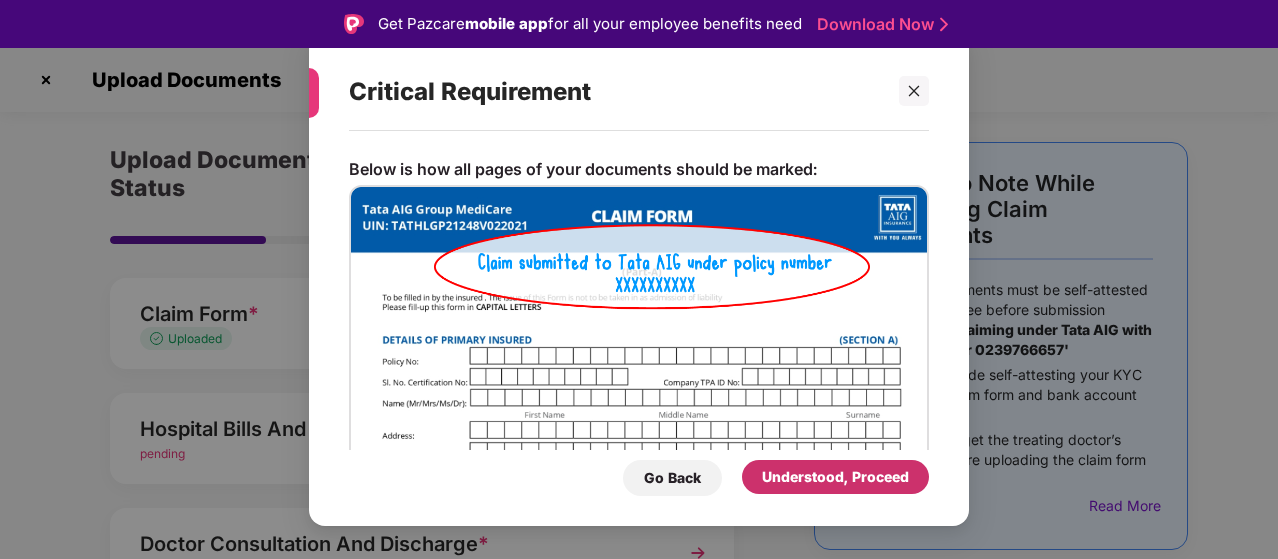 click on "Understood, Proceed" at bounding box center (835, 477) 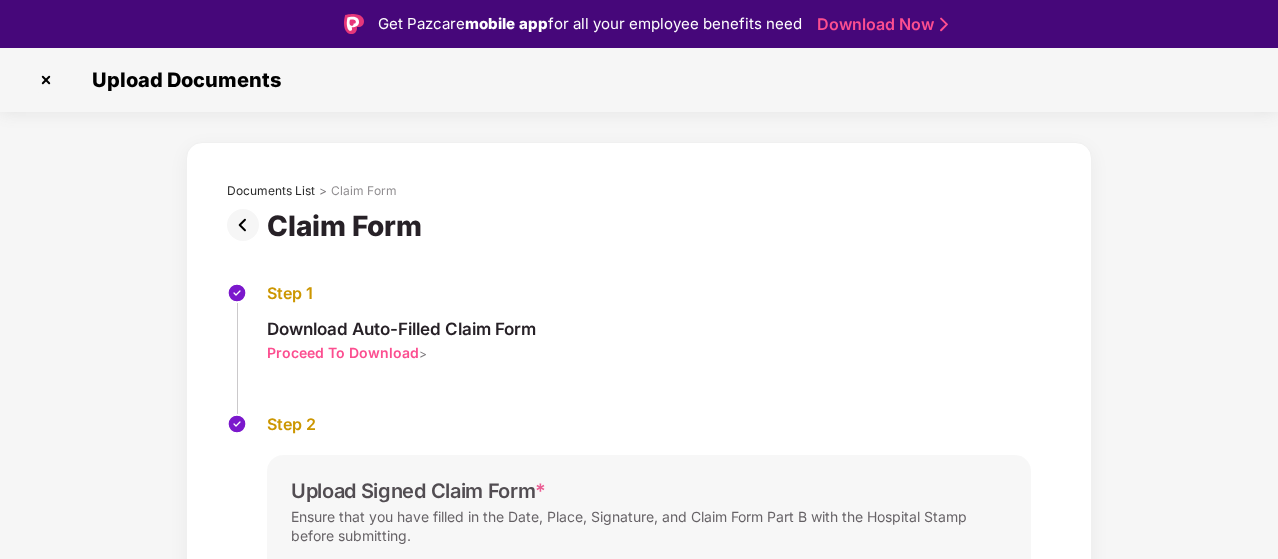 scroll, scrollTop: 306, scrollLeft: 0, axis: vertical 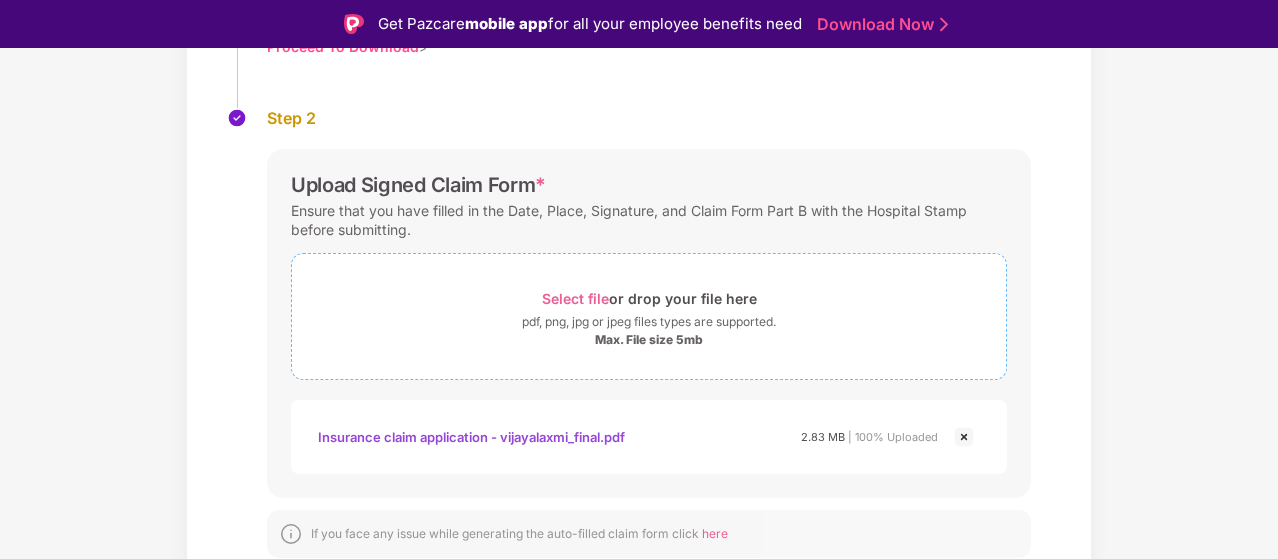 click on "Select file" at bounding box center (575, 298) 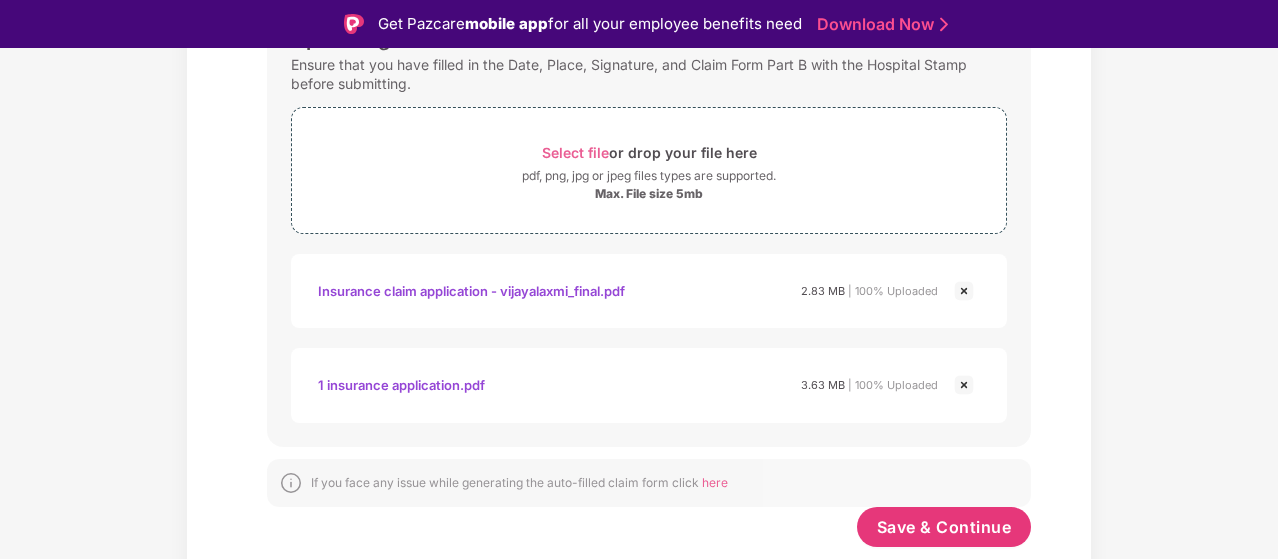 scroll, scrollTop: 451, scrollLeft: 0, axis: vertical 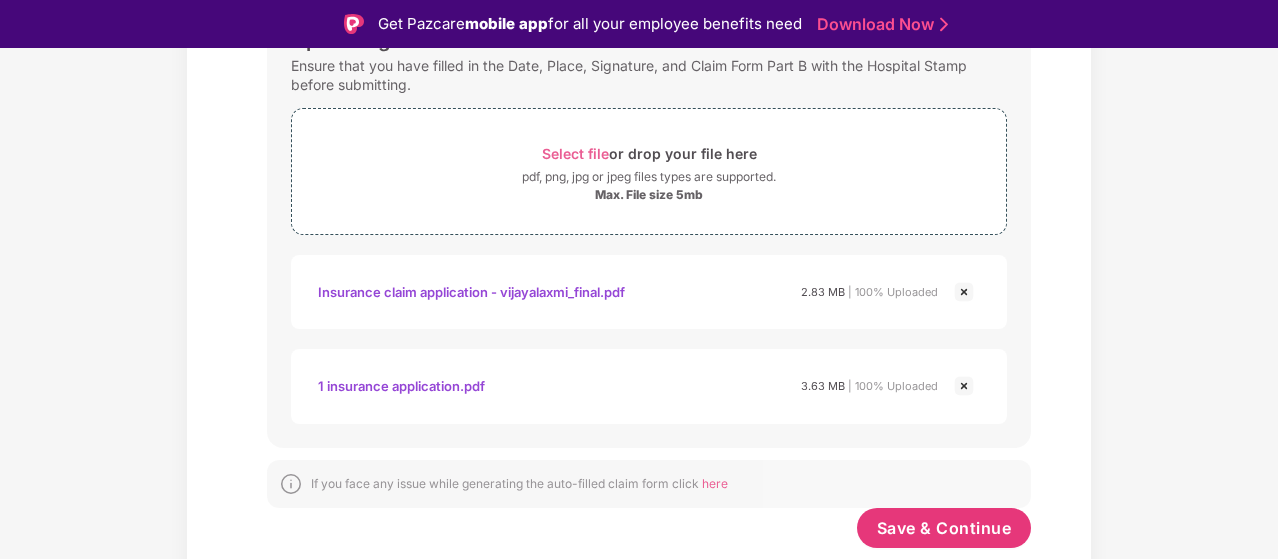 click at bounding box center (964, 292) 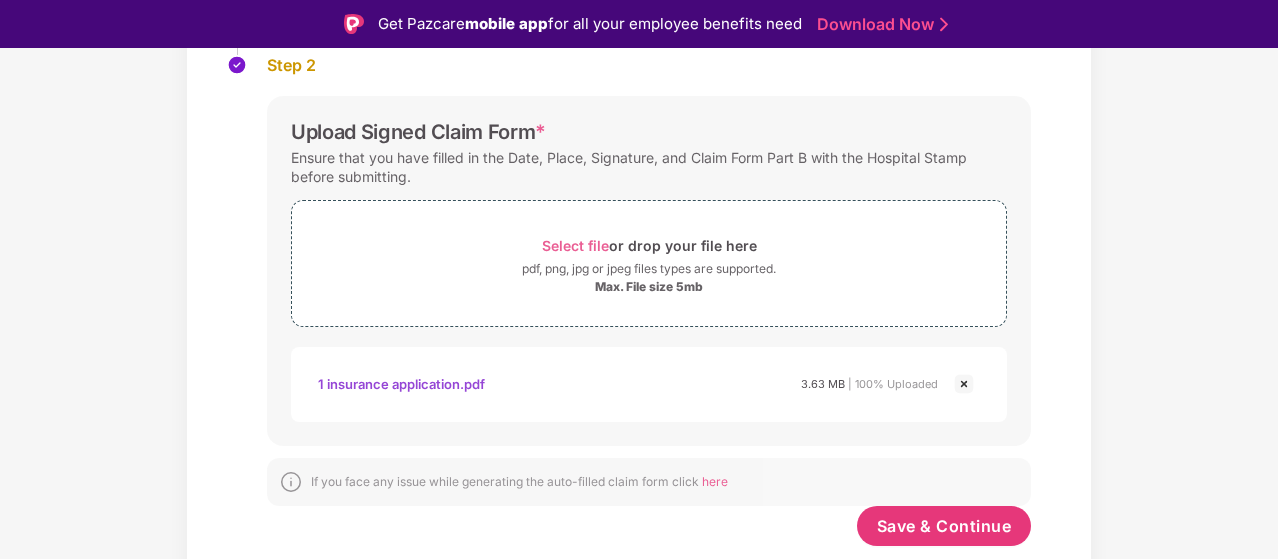 scroll, scrollTop: 357, scrollLeft: 0, axis: vertical 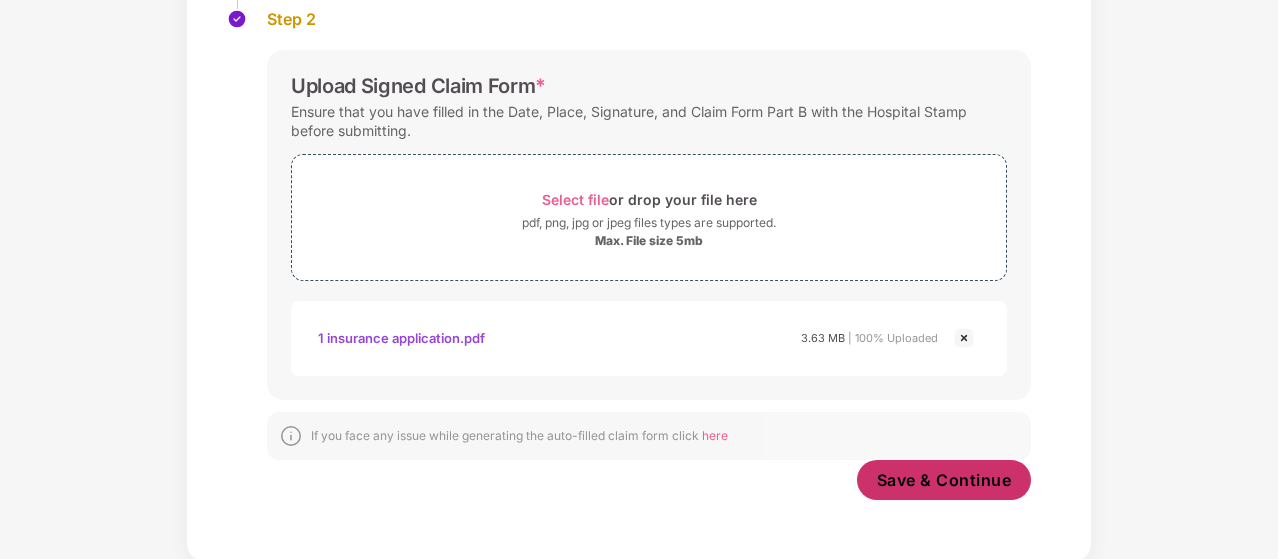 click on "Save & Continue" at bounding box center [944, 480] 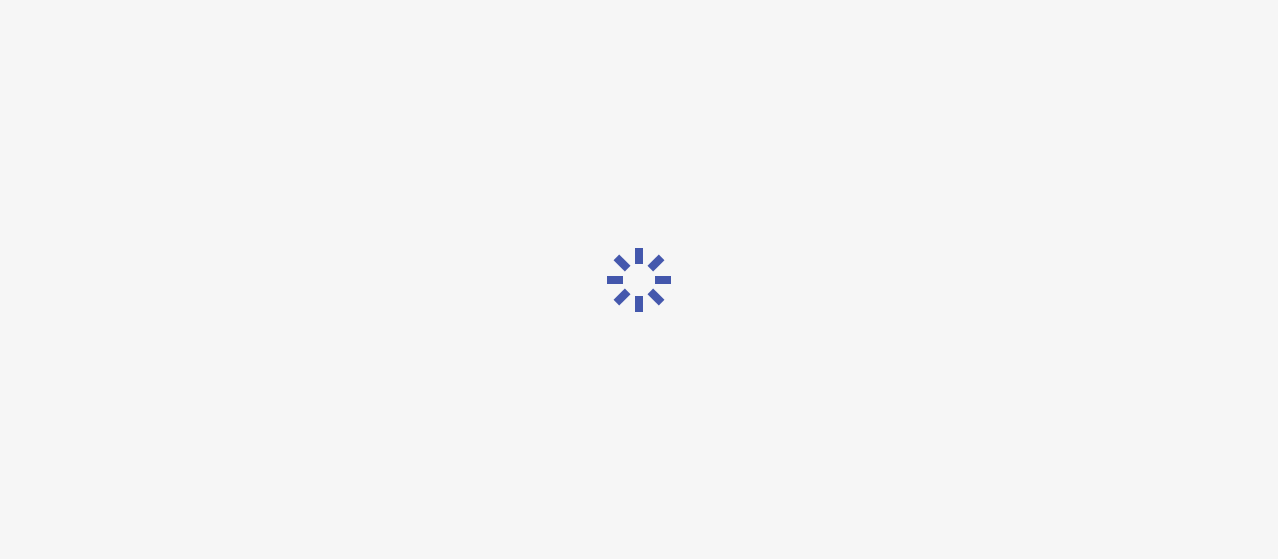 scroll, scrollTop: 0, scrollLeft: 0, axis: both 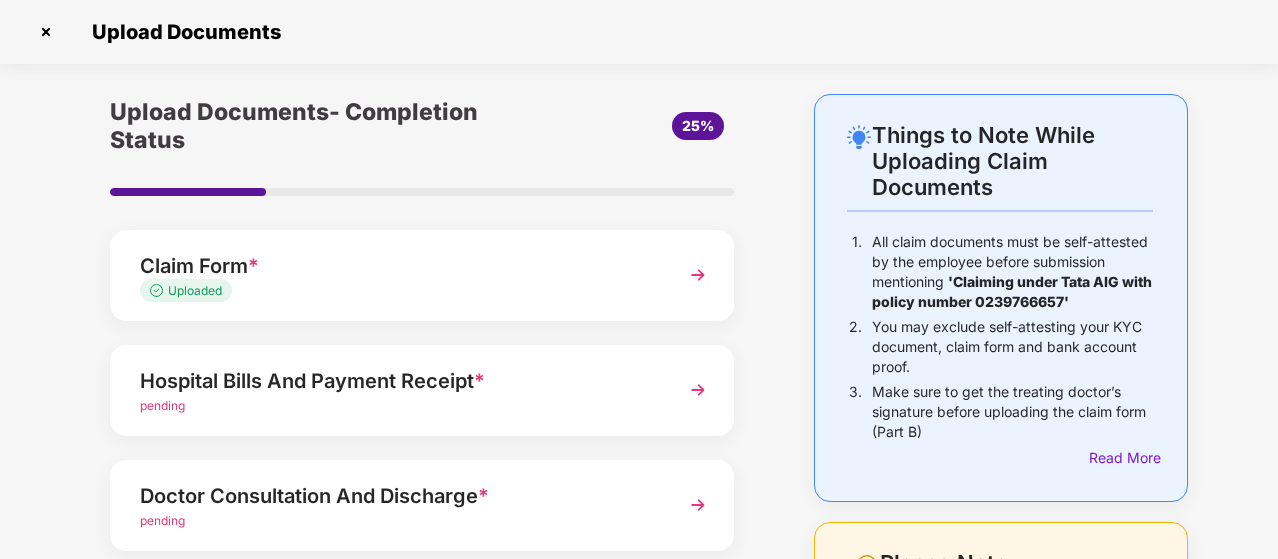 click at bounding box center [698, 390] 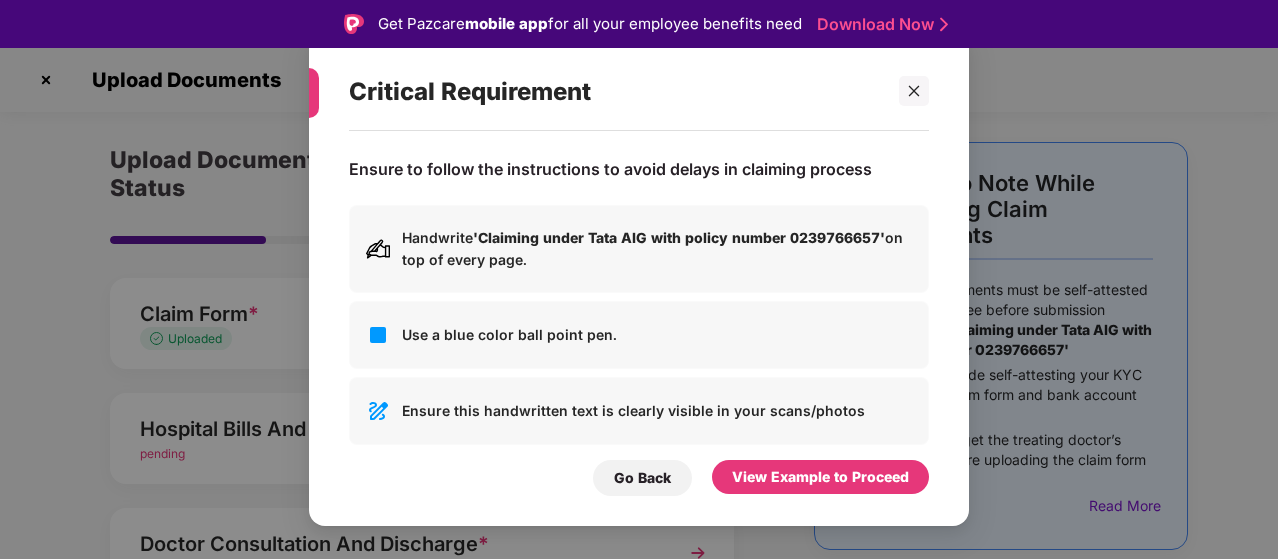 scroll, scrollTop: 172, scrollLeft: 0, axis: vertical 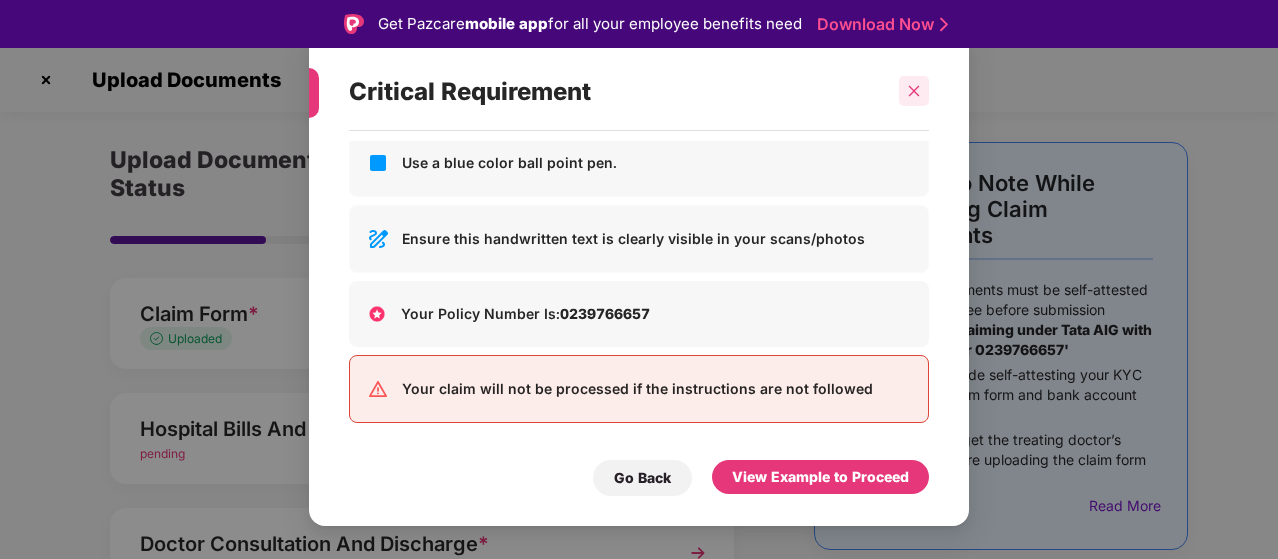 click at bounding box center [914, 91] 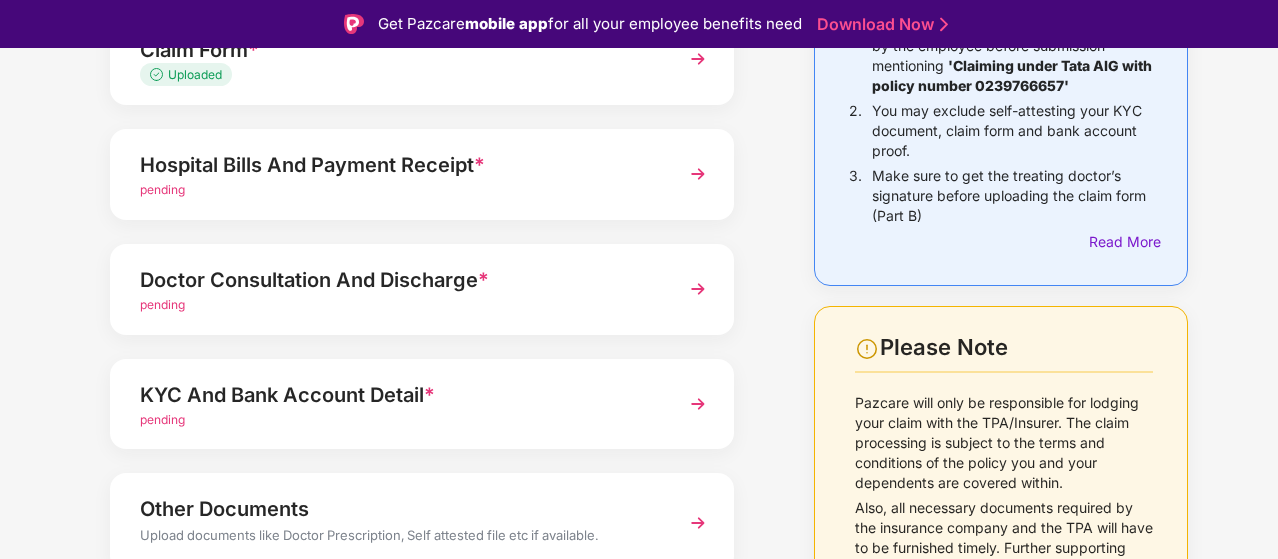 scroll, scrollTop: 352, scrollLeft: 0, axis: vertical 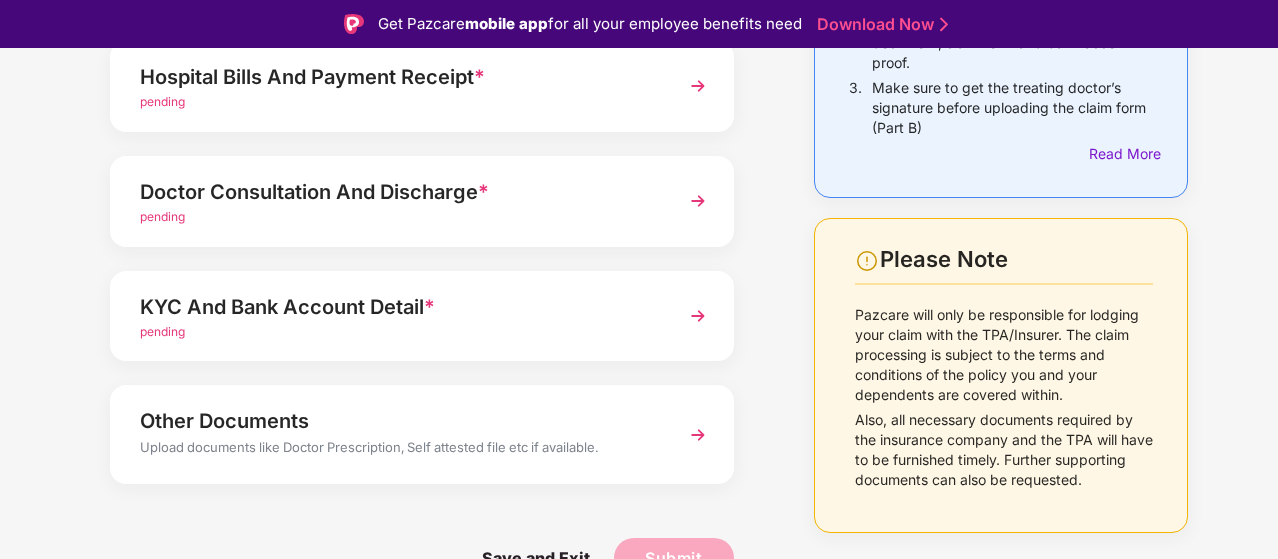 click at bounding box center (698, 316) 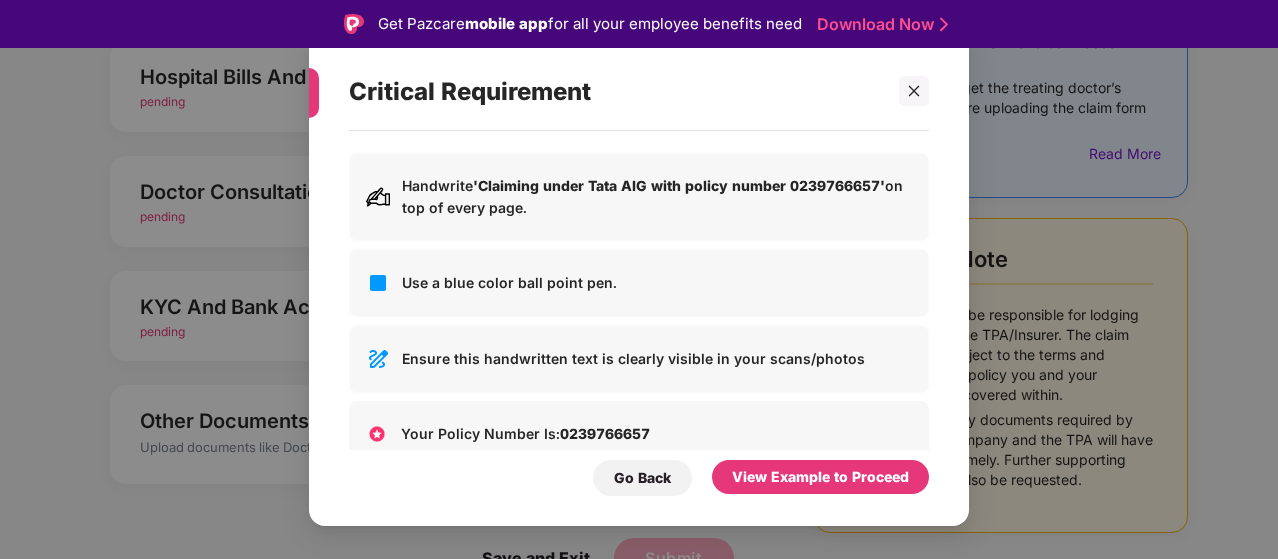 scroll, scrollTop: 0, scrollLeft: 0, axis: both 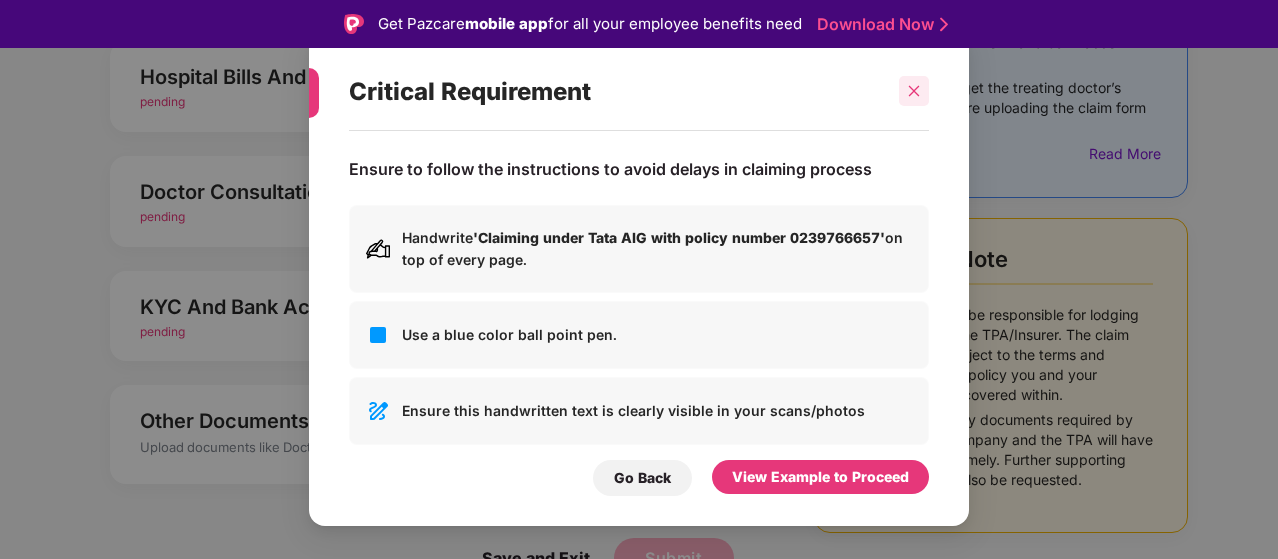click 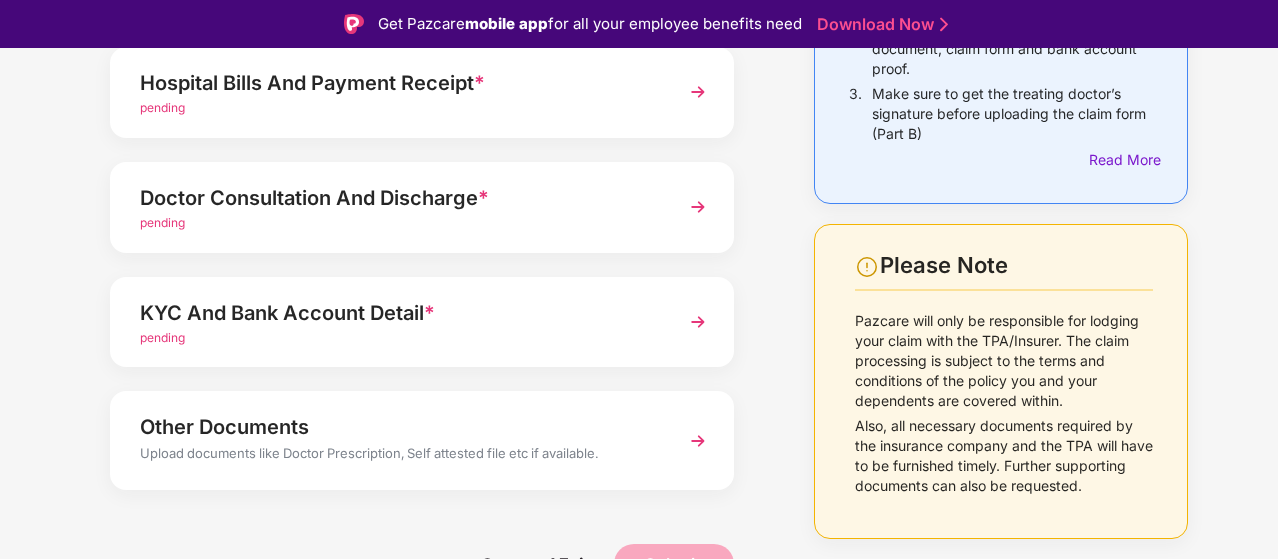 scroll, scrollTop: 352, scrollLeft: 0, axis: vertical 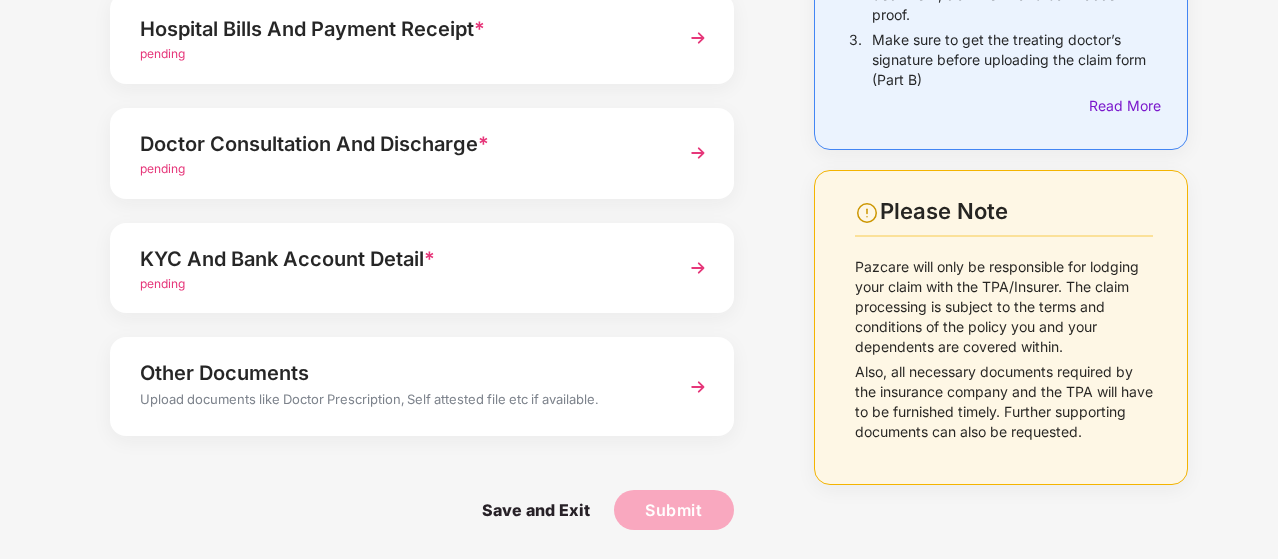 click on "Other Documents" at bounding box center (398, 373) 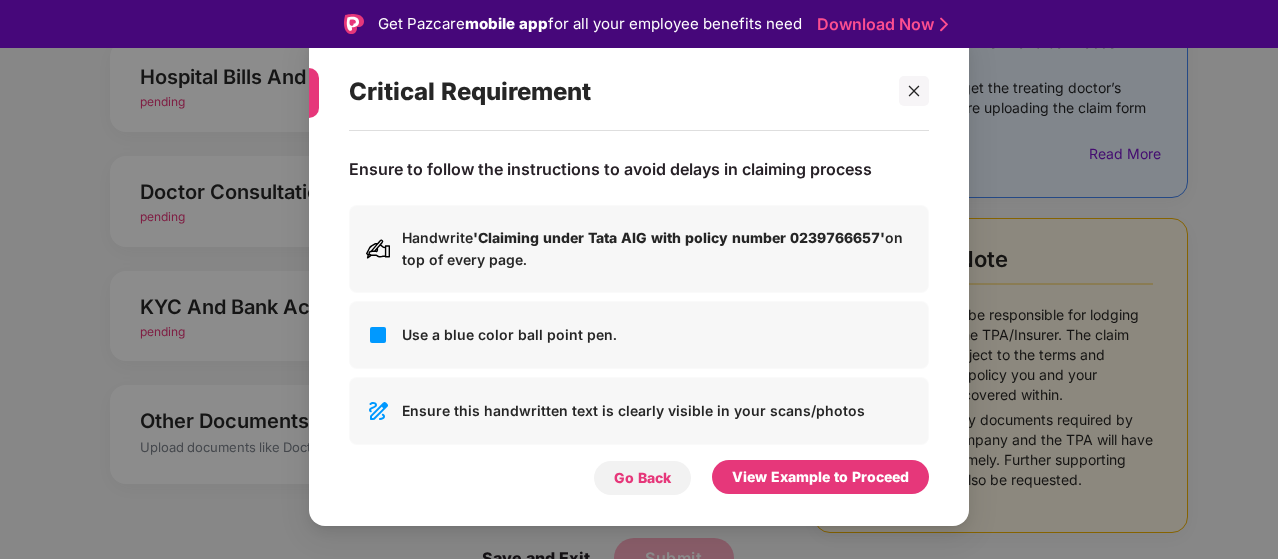click on "Go Back" at bounding box center [642, 478] 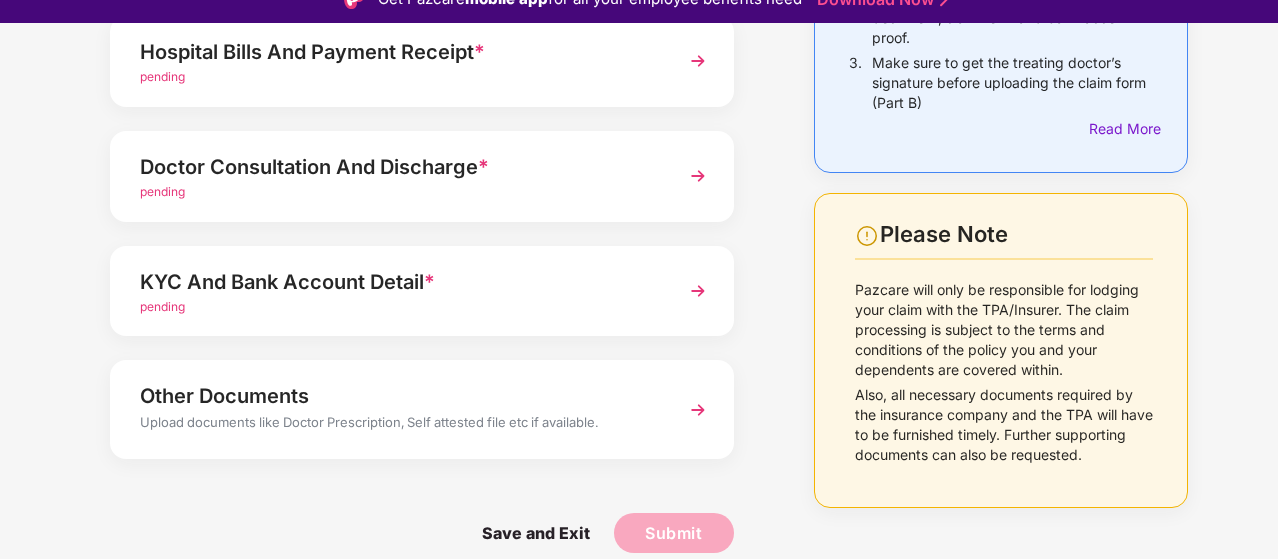 scroll, scrollTop: 48, scrollLeft: 0, axis: vertical 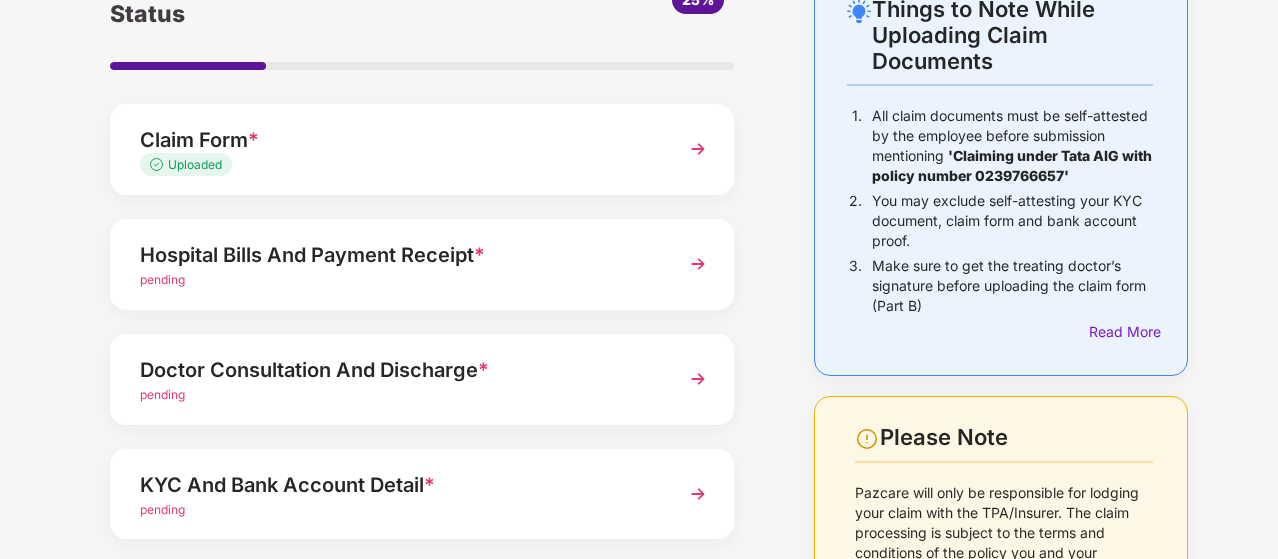click at bounding box center (698, 264) 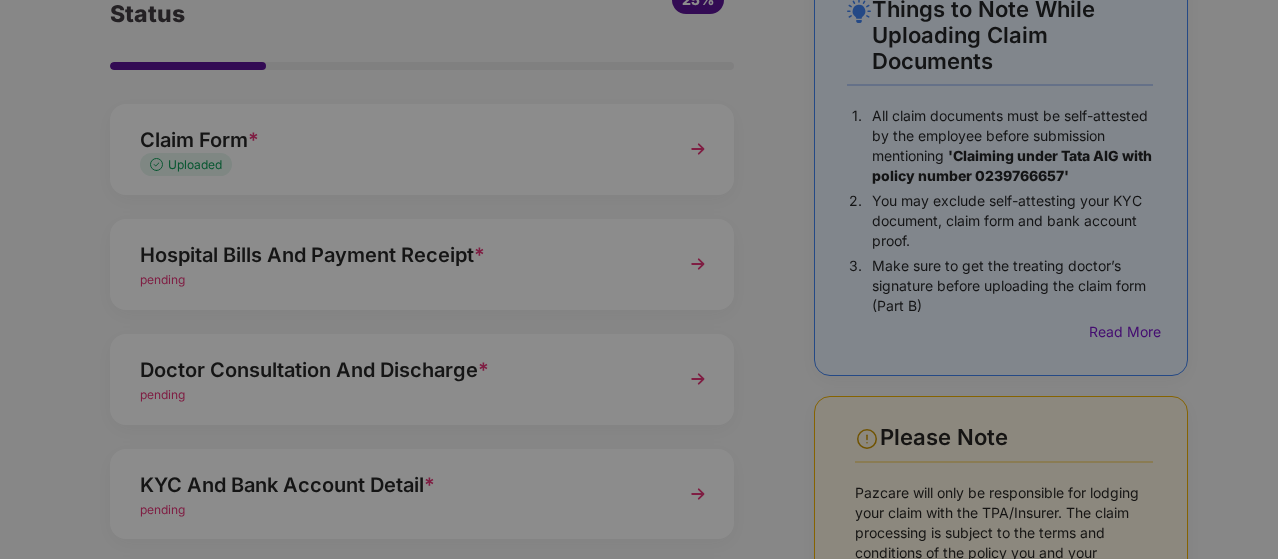 scroll, scrollTop: 0, scrollLeft: 0, axis: both 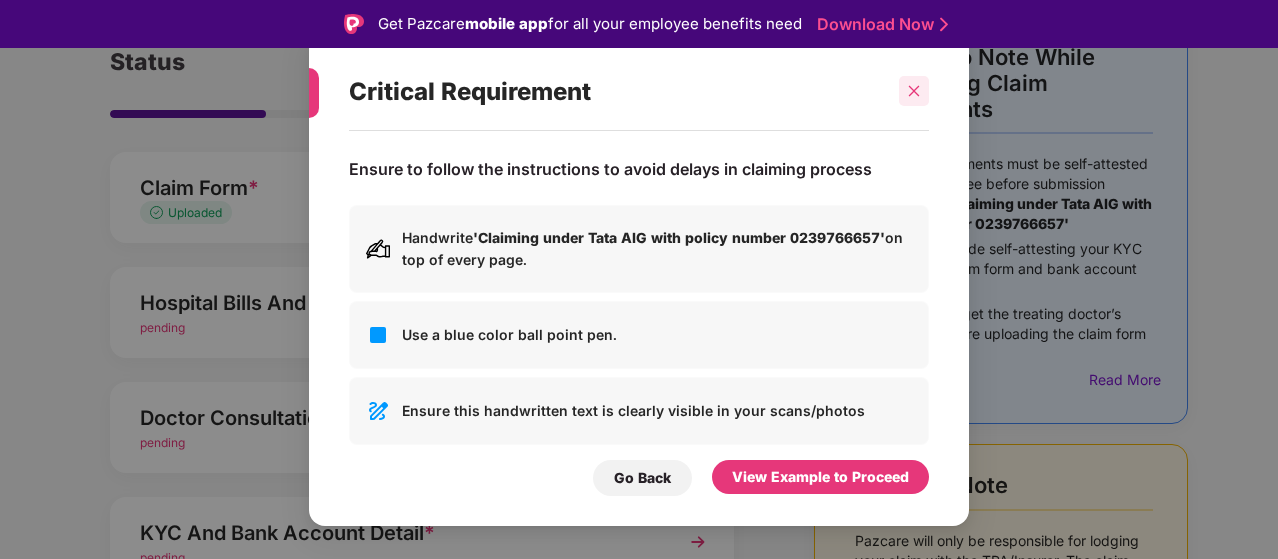 click 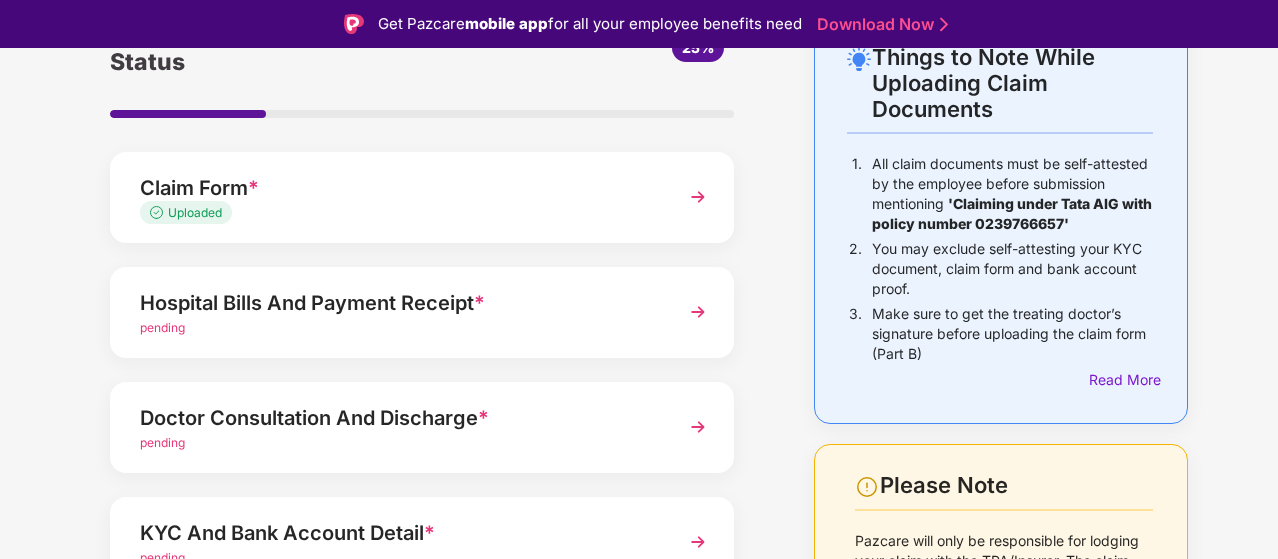 click at bounding box center [698, 312] 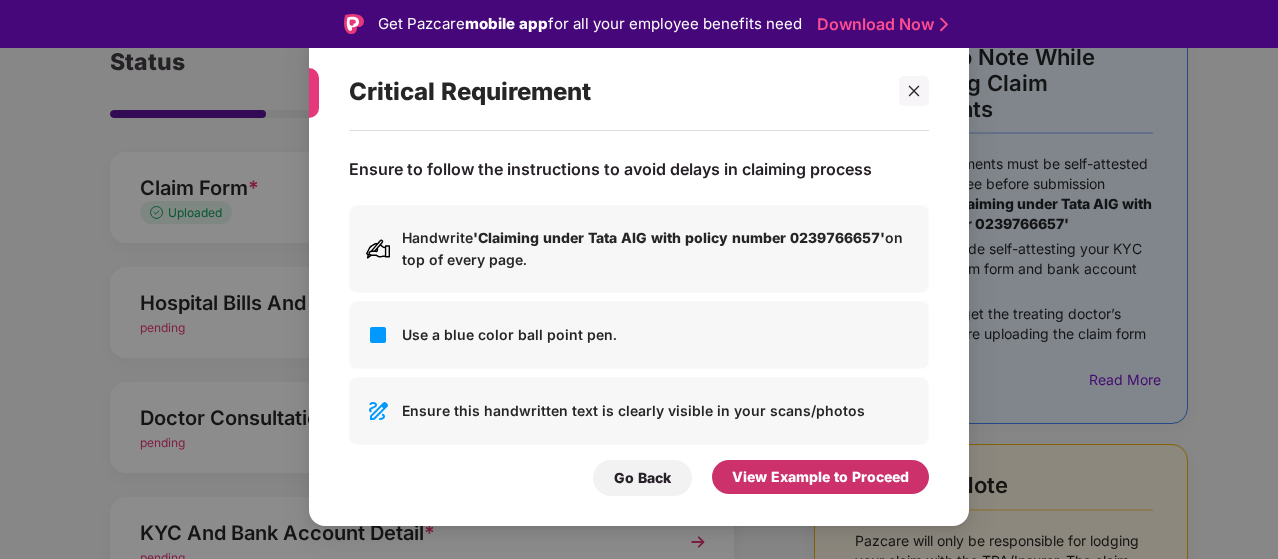click on "View Example to Proceed" at bounding box center (820, 477) 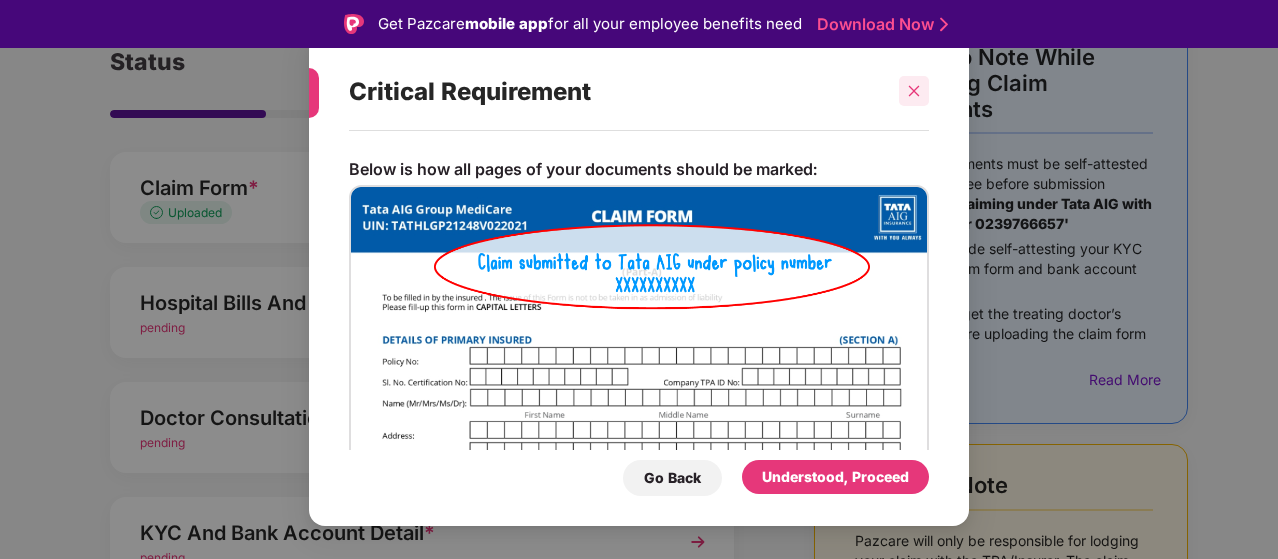 click 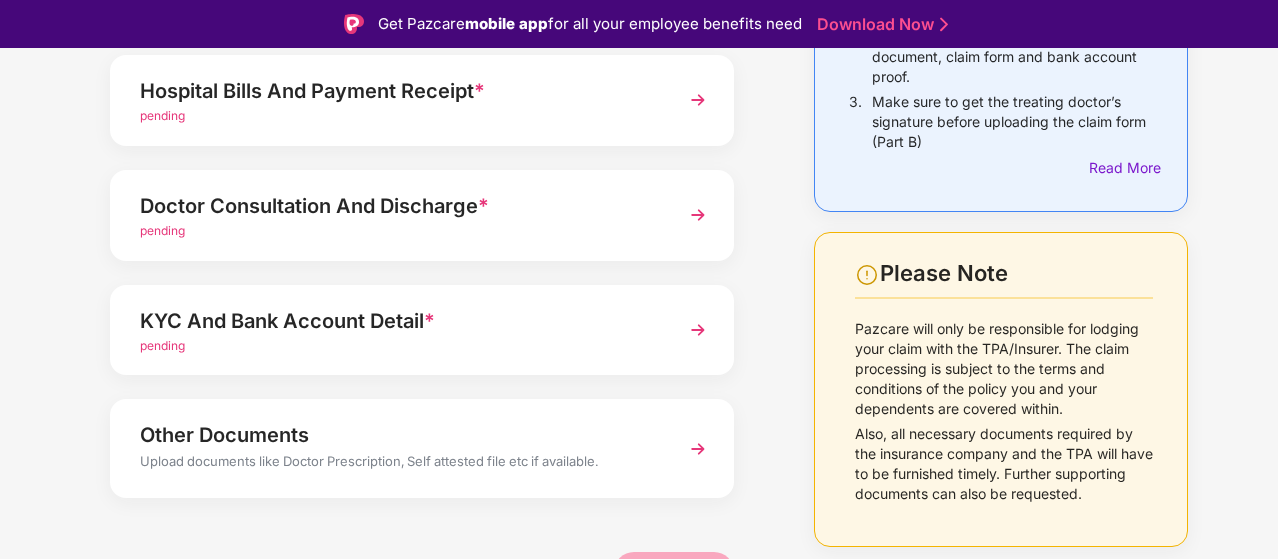 scroll, scrollTop: 332, scrollLeft: 0, axis: vertical 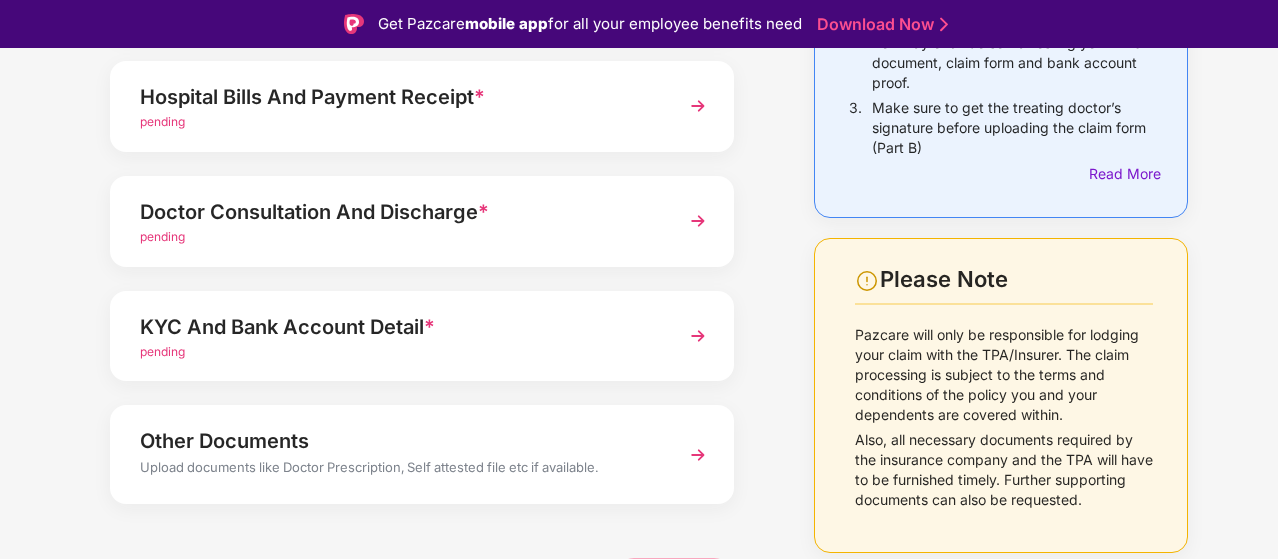 click on "pending" at bounding box center [398, 352] 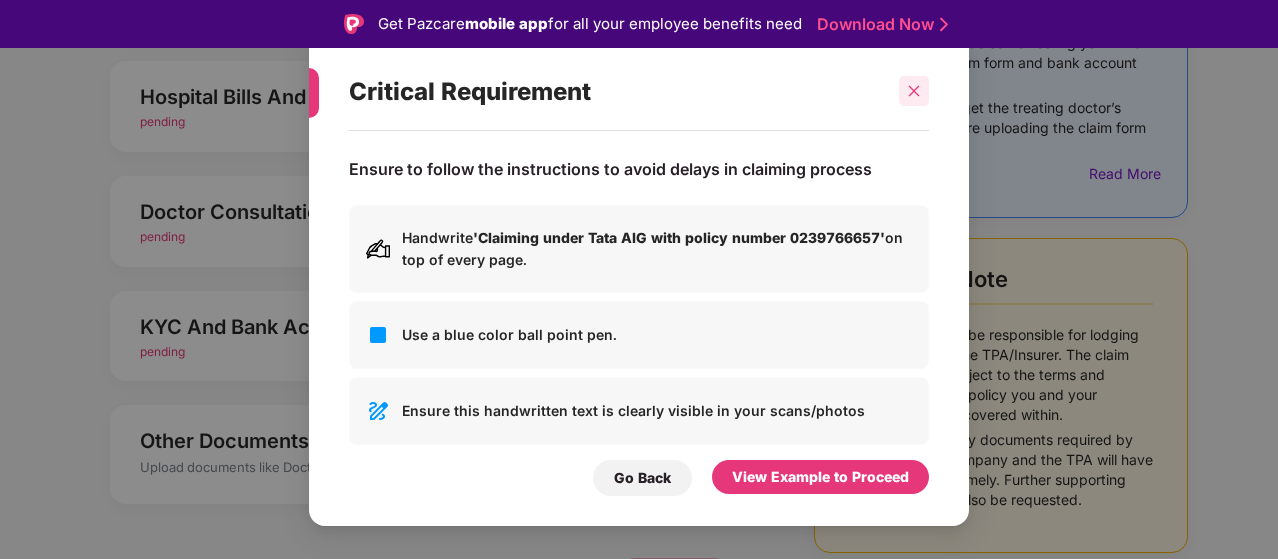 click at bounding box center (914, 91) 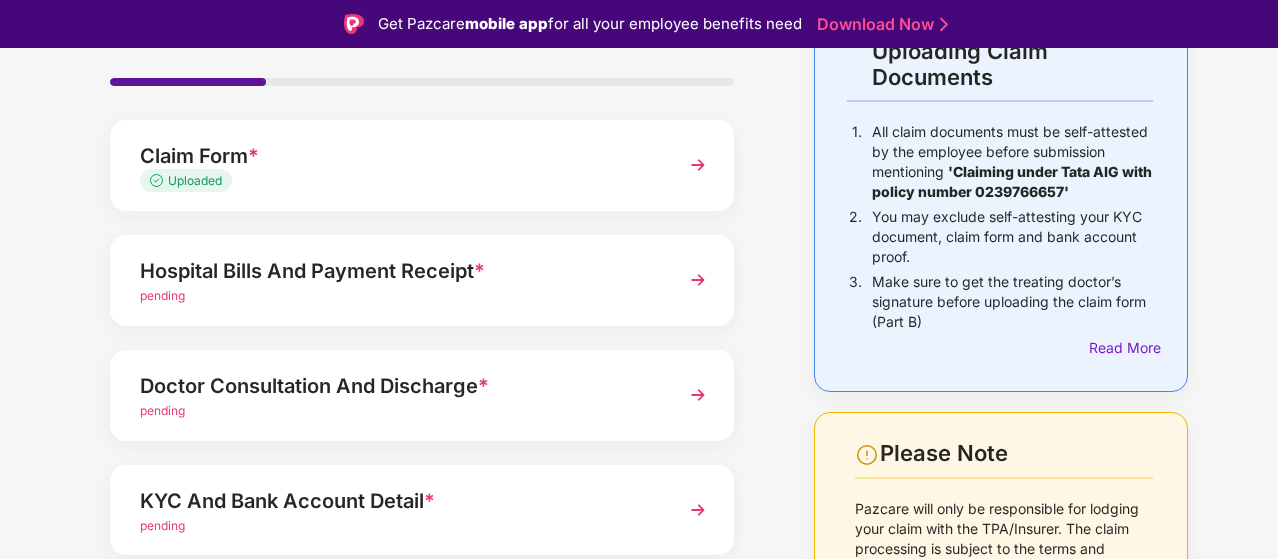 scroll, scrollTop: 160, scrollLeft: 0, axis: vertical 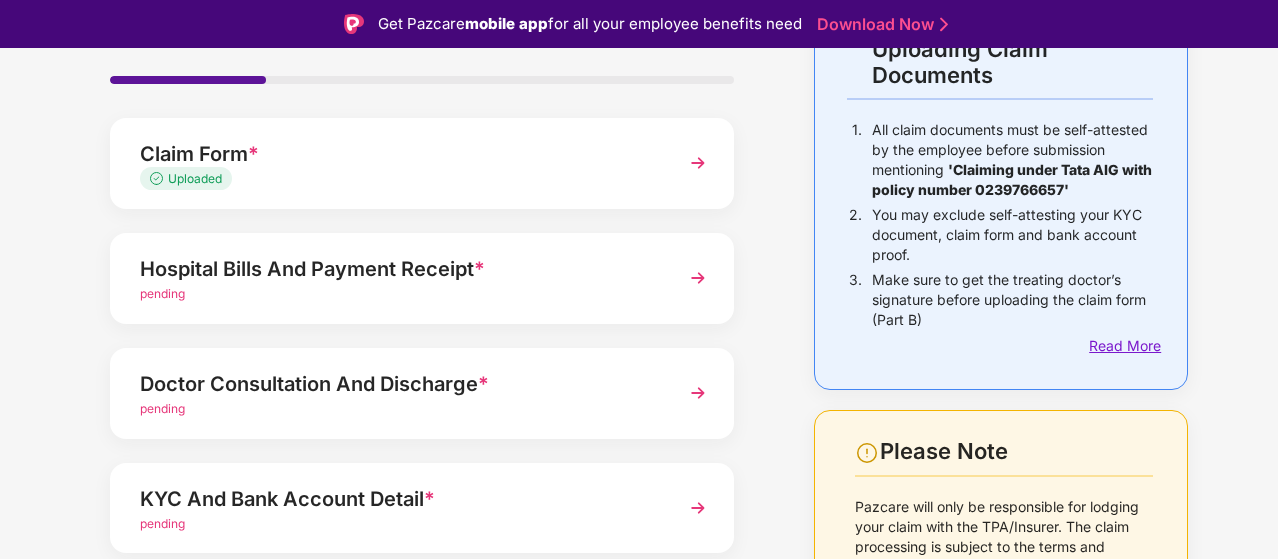click on "Read More" at bounding box center (1121, 346) 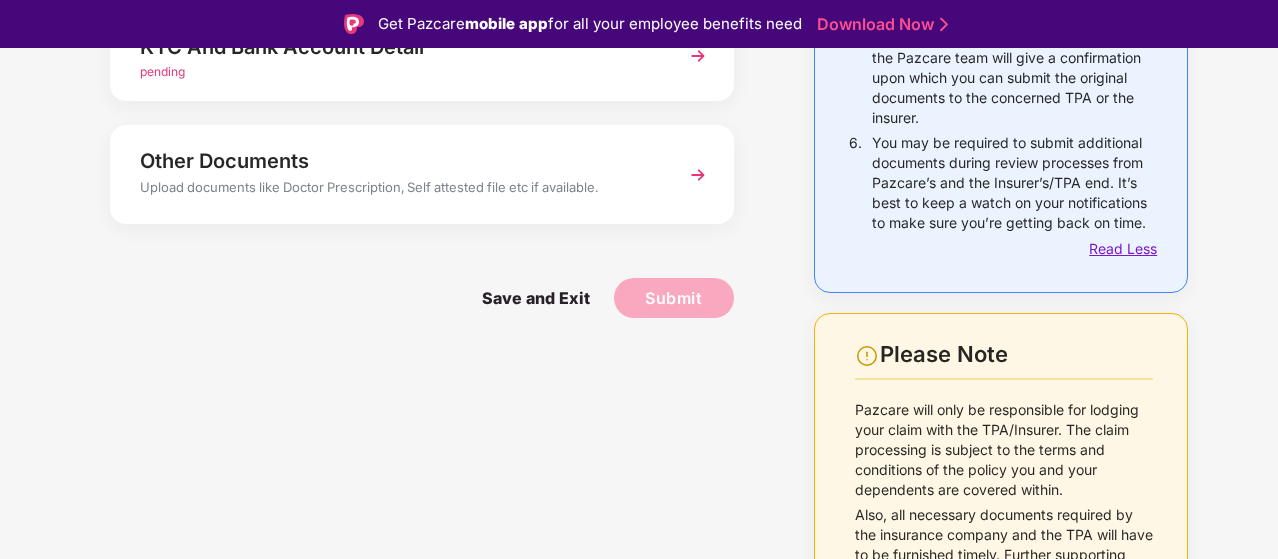 scroll, scrollTop: 670, scrollLeft: 0, axis: vertical 